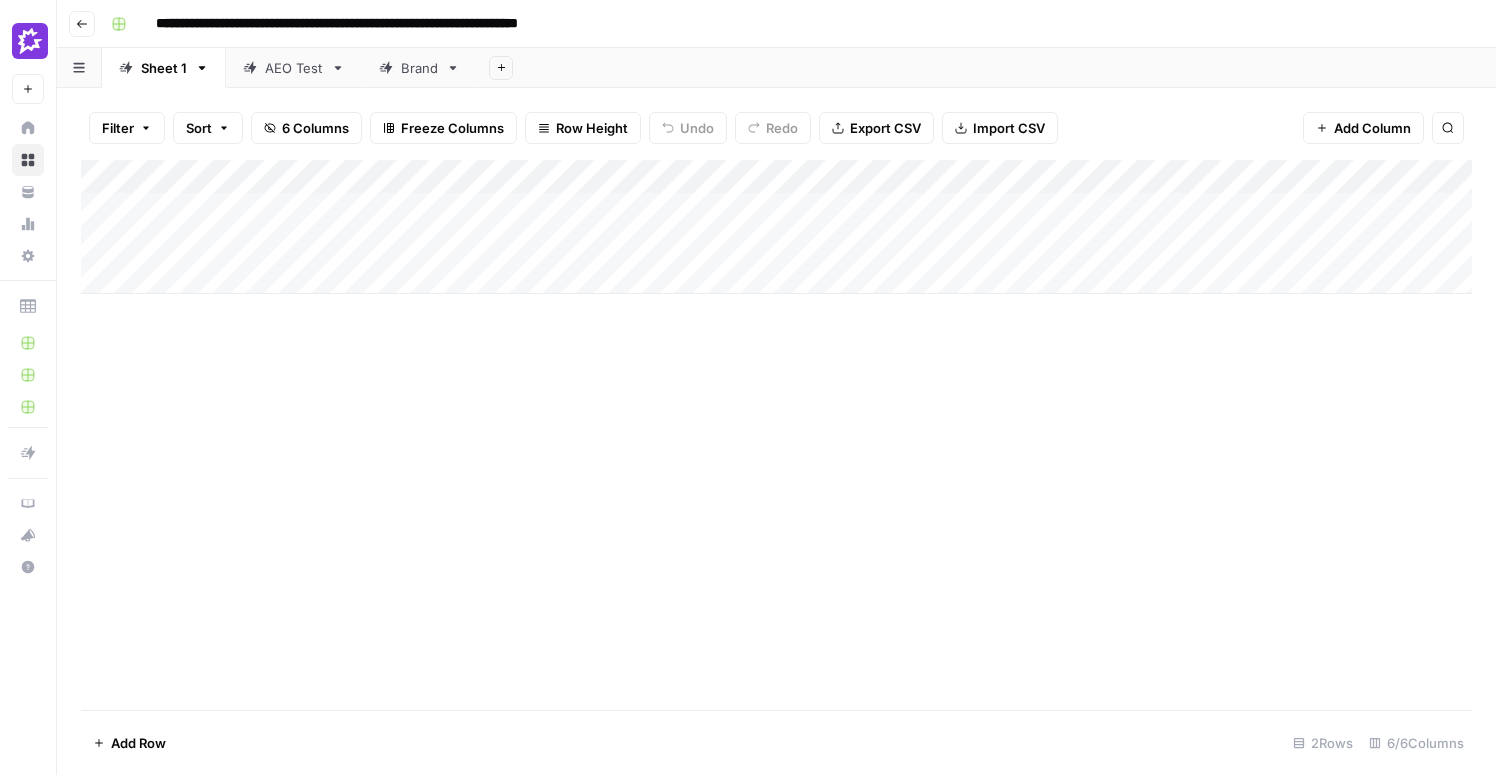 scroll, scrollTop: 0, scrollLeft: 0, axis: both 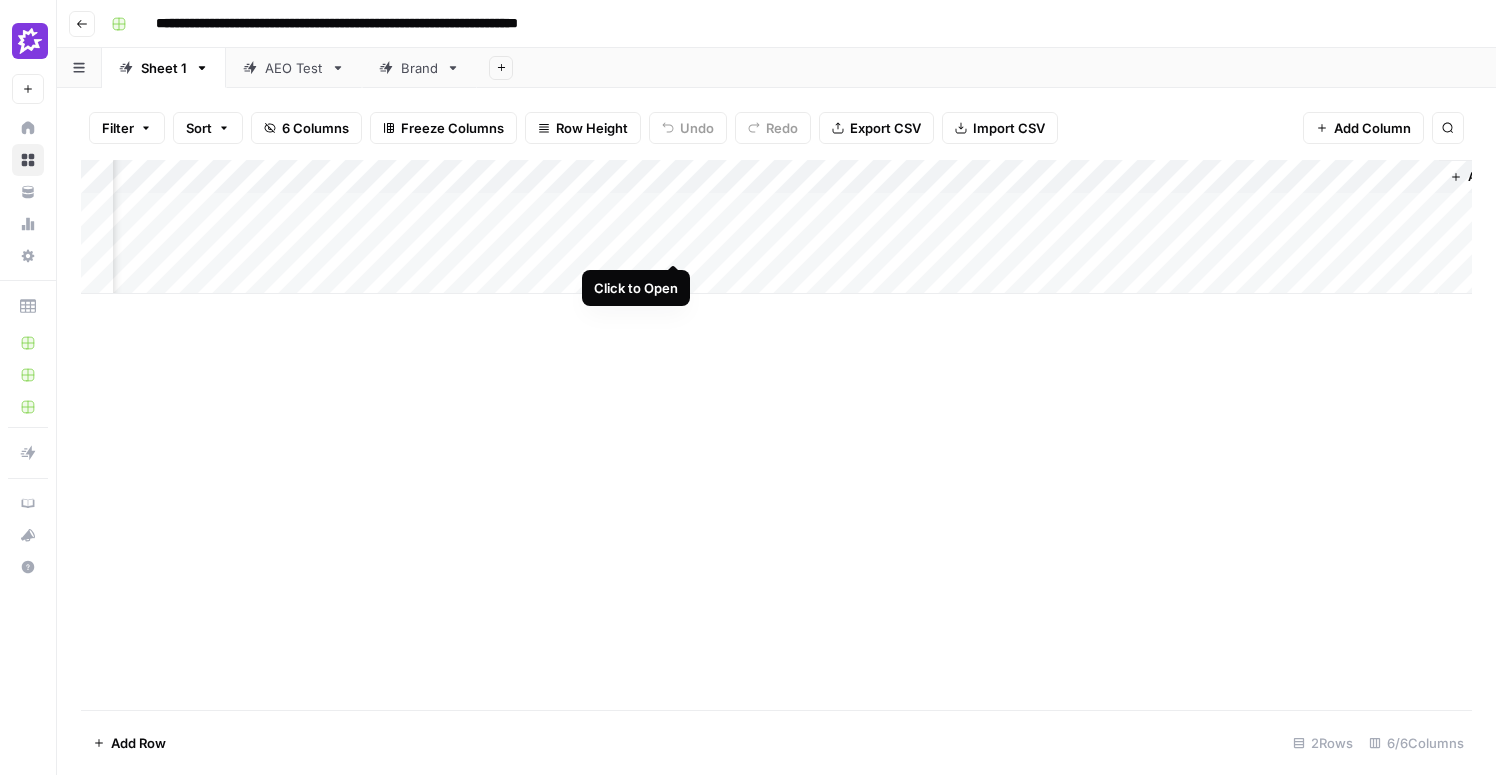 click on "Add Column" at bounding box center (776, 227) 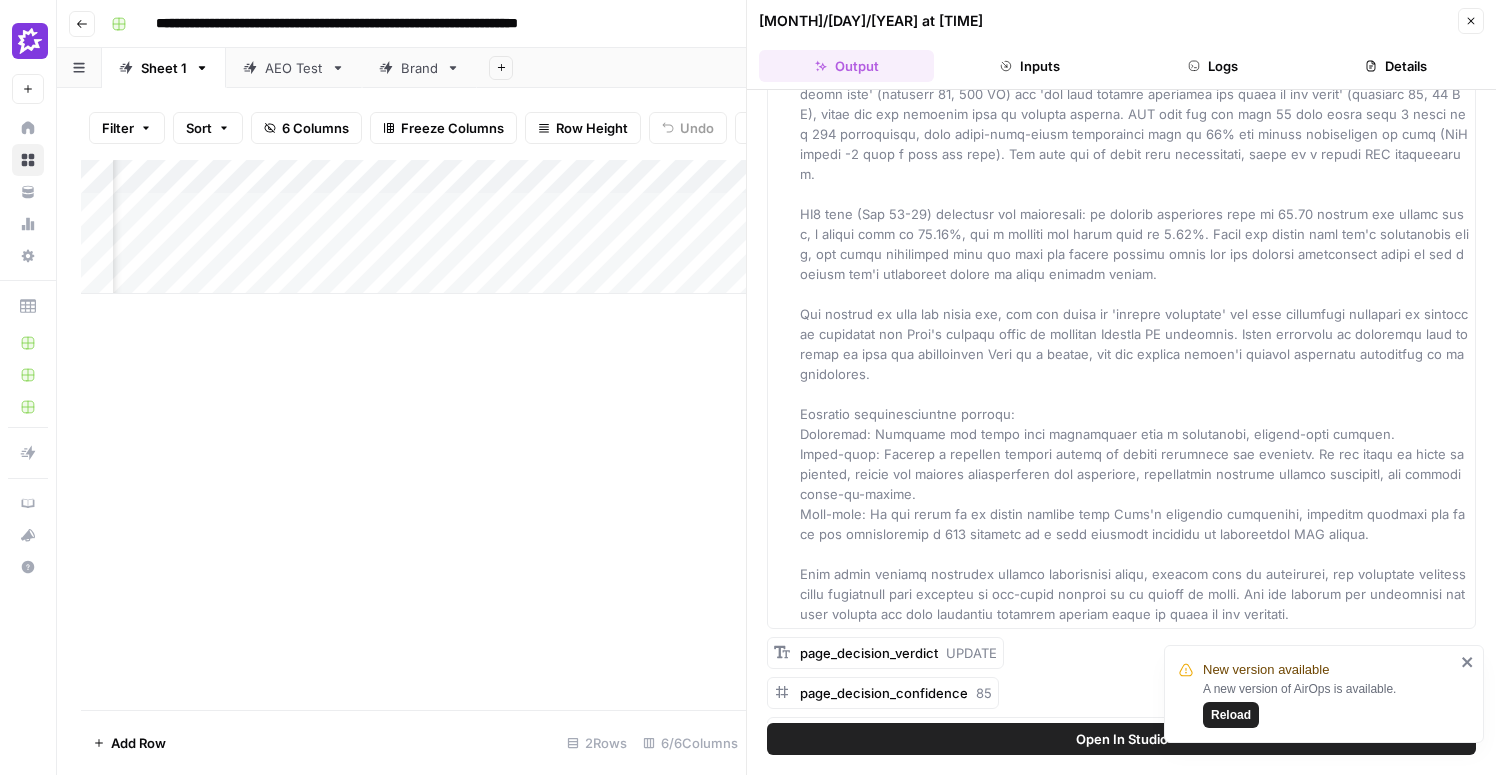 scroll, scrollTop: 1393, scrollLeft: 0, axis: vertical 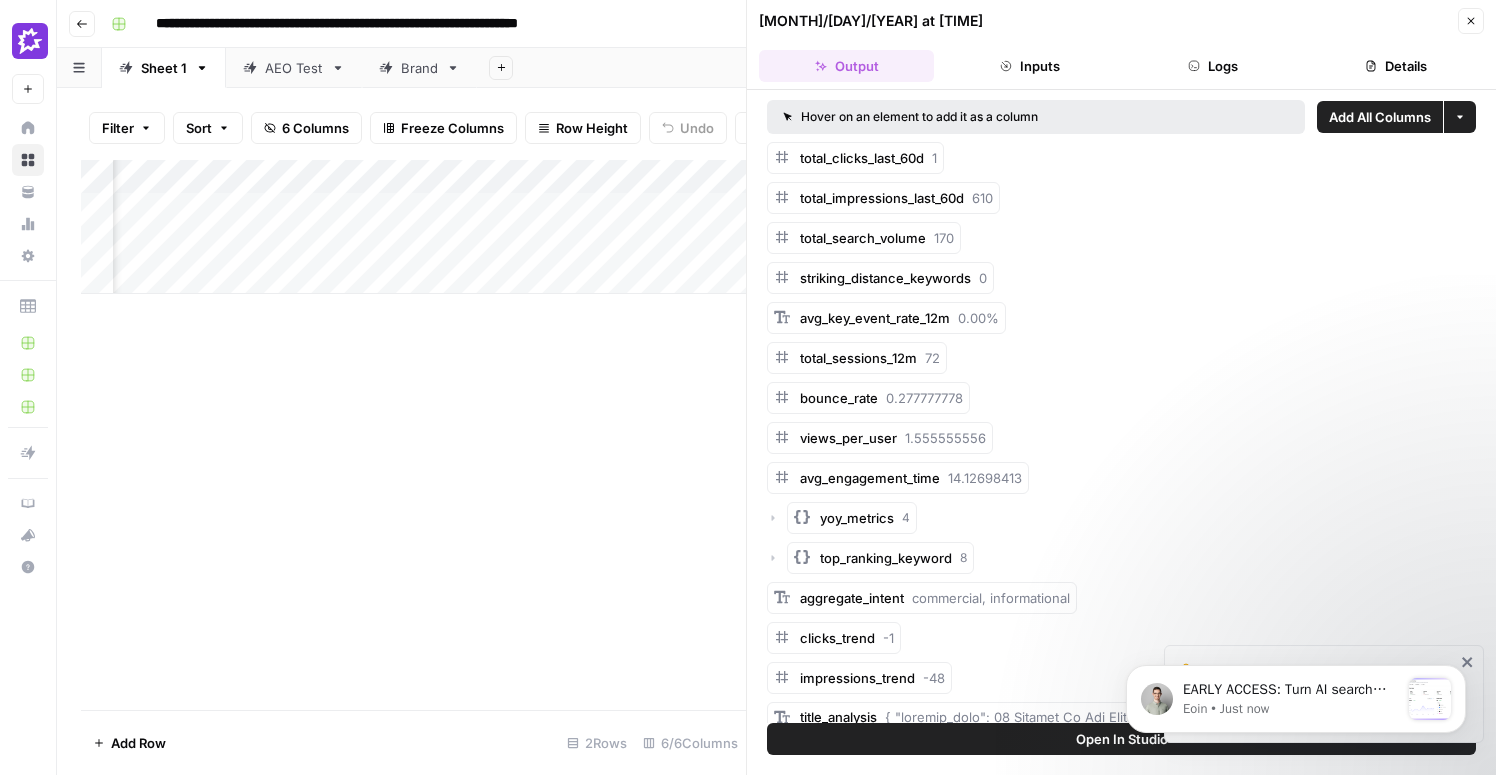 click 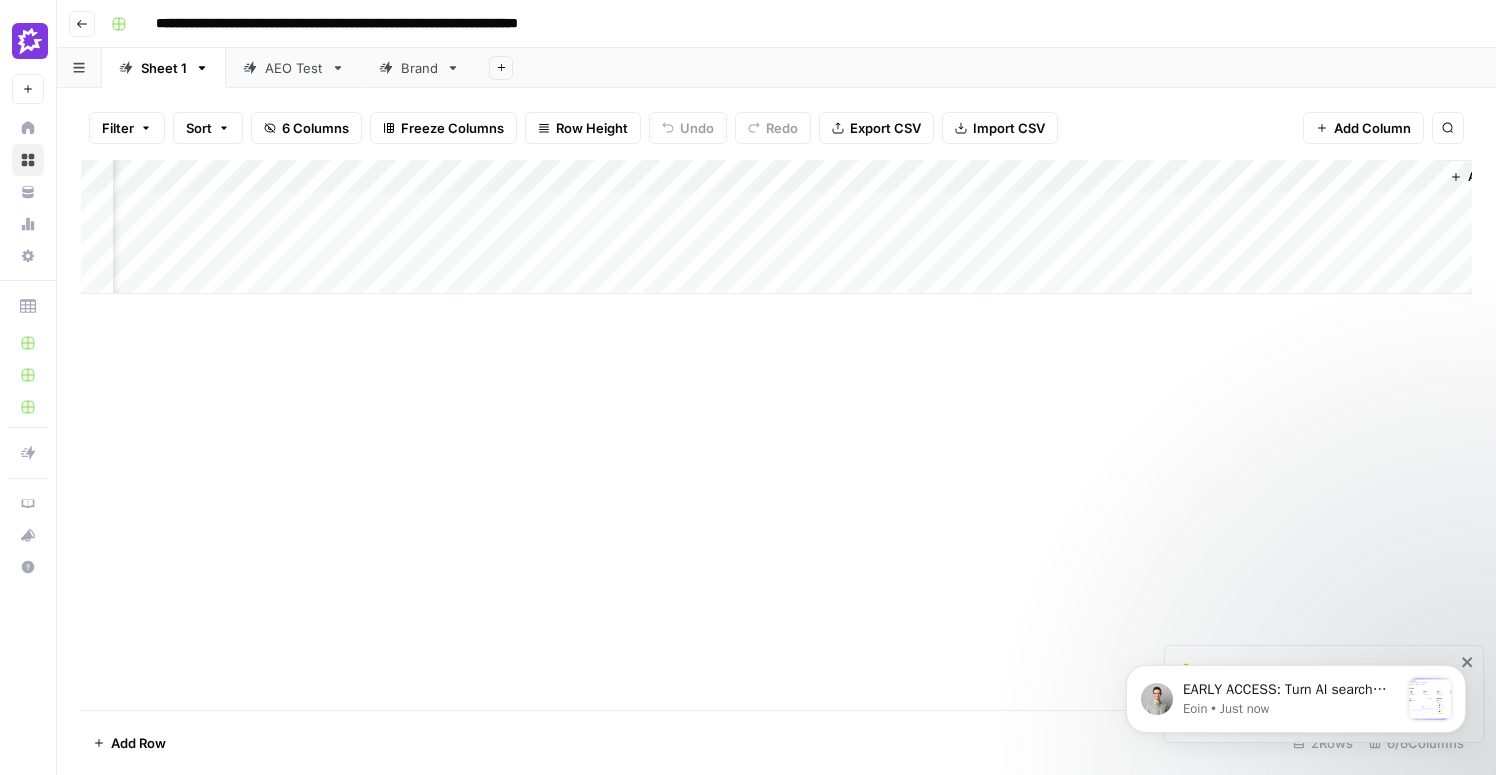 click on "Add Column" at bounding box center (776, 227) 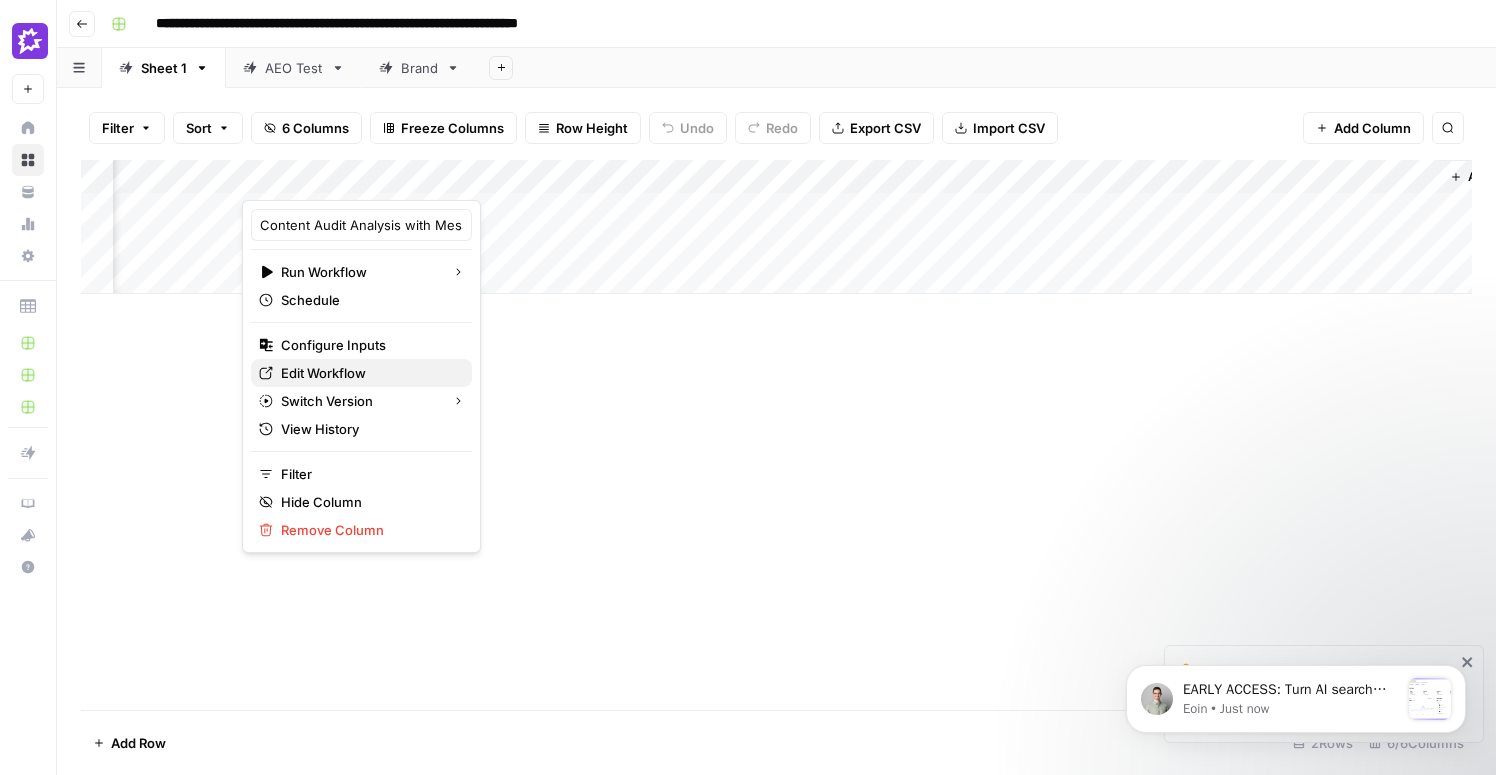 click on "Edit Workflow" at bounding box center (368, 373) 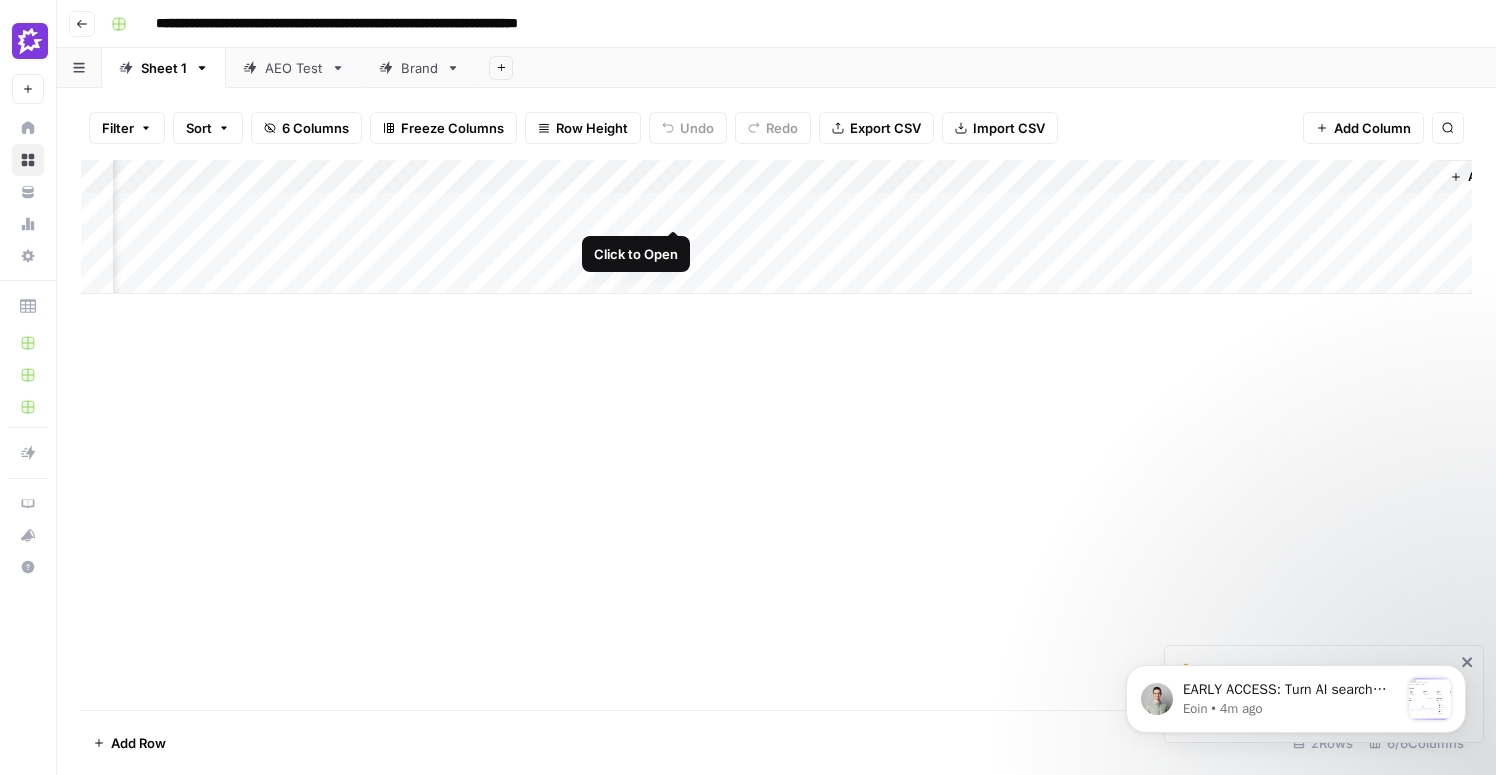 click on "Add Column" at bounding box center [776, 227] 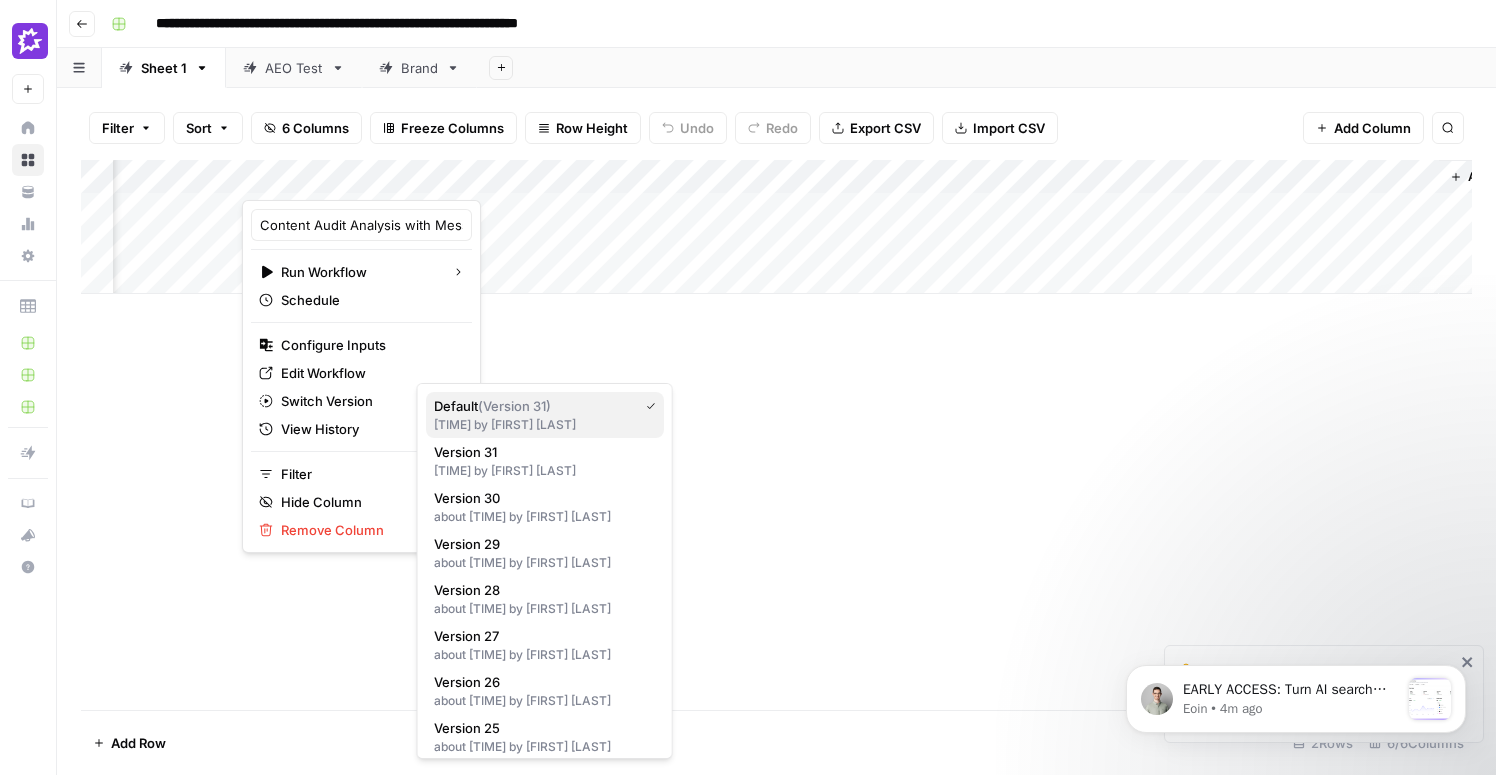 click on "4 minutes ago by Ander Frischer" at bounding box center [545, 425] 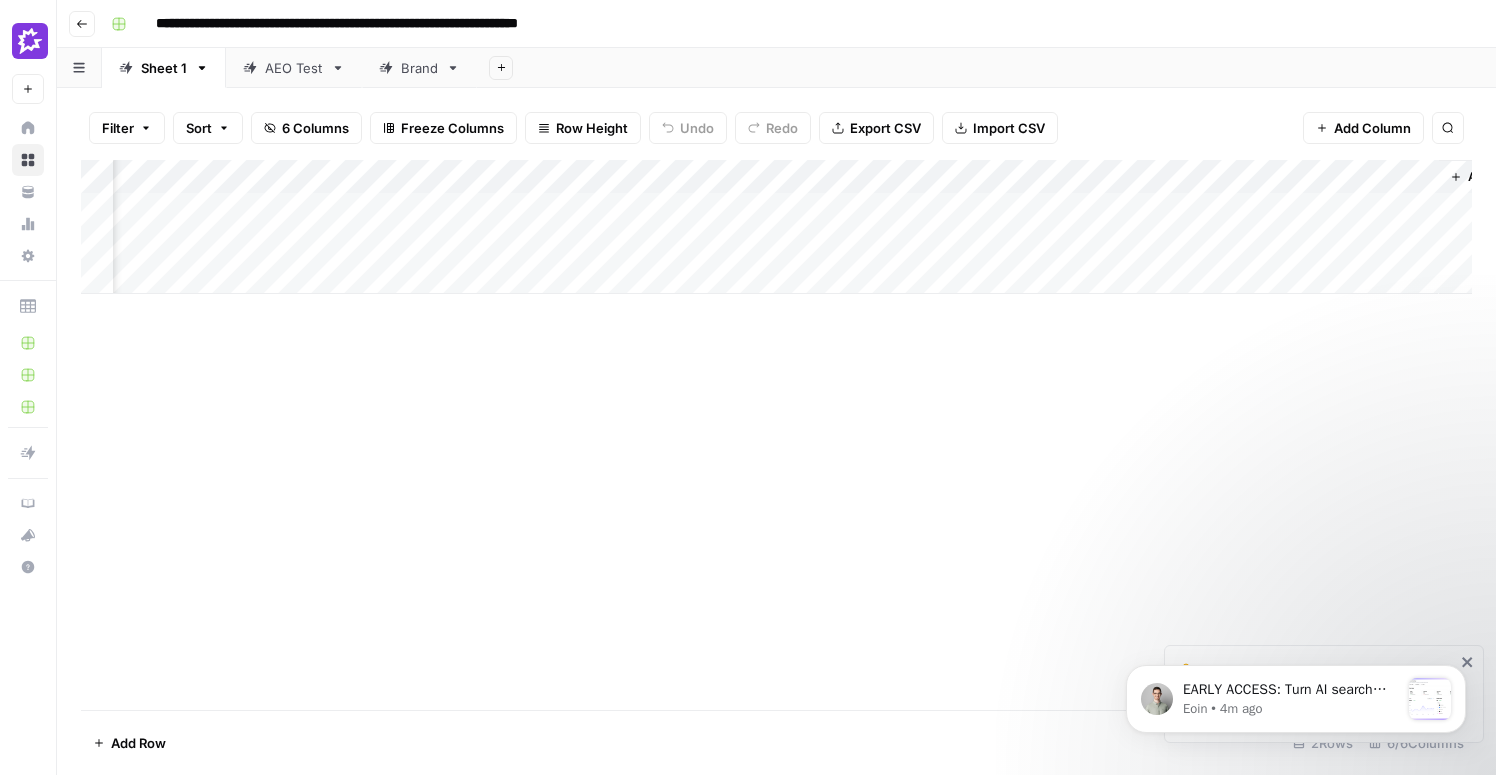 click on "Add Column" at bounding box center [776, 227] 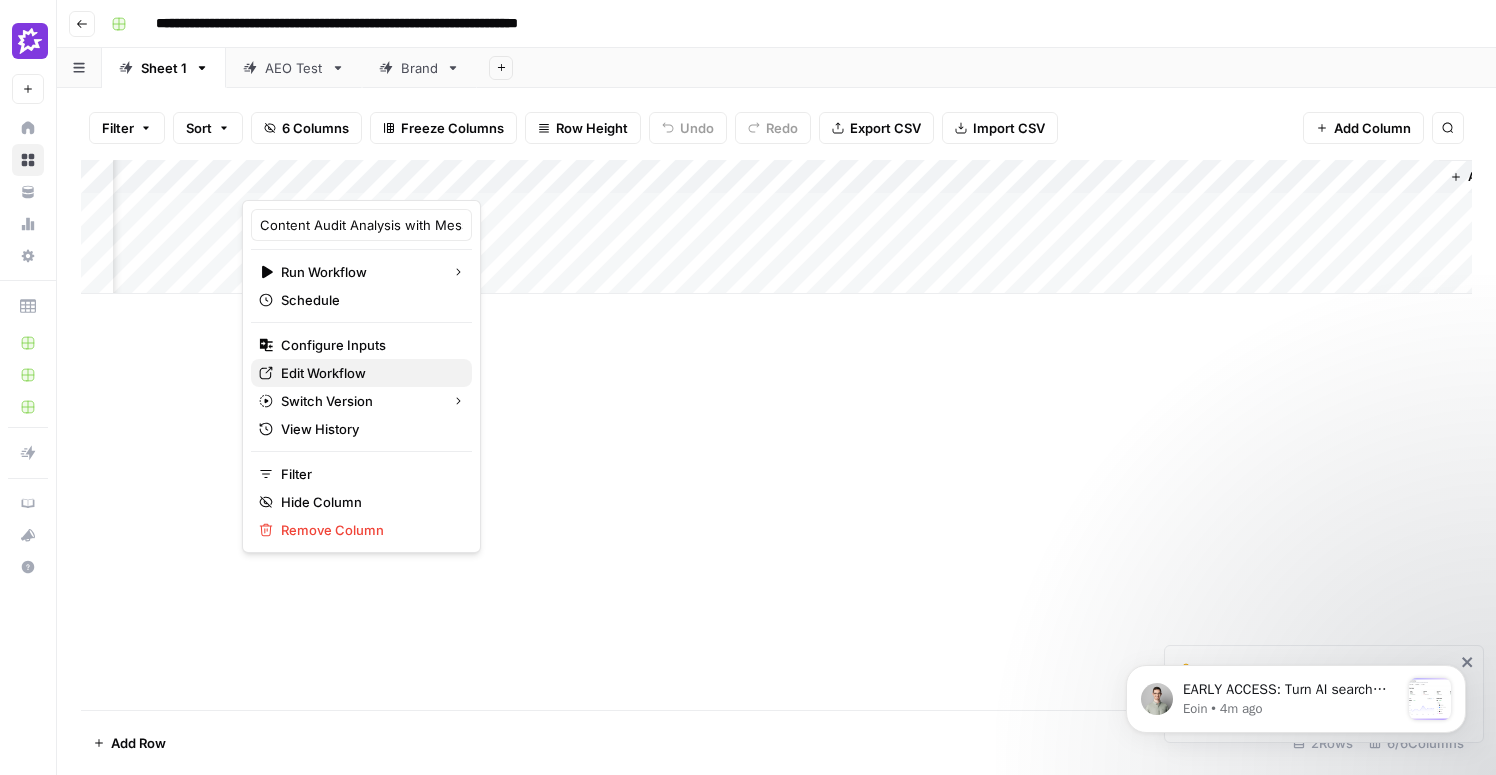 click on "Edit Workflow" at bounding box center [368, 373] 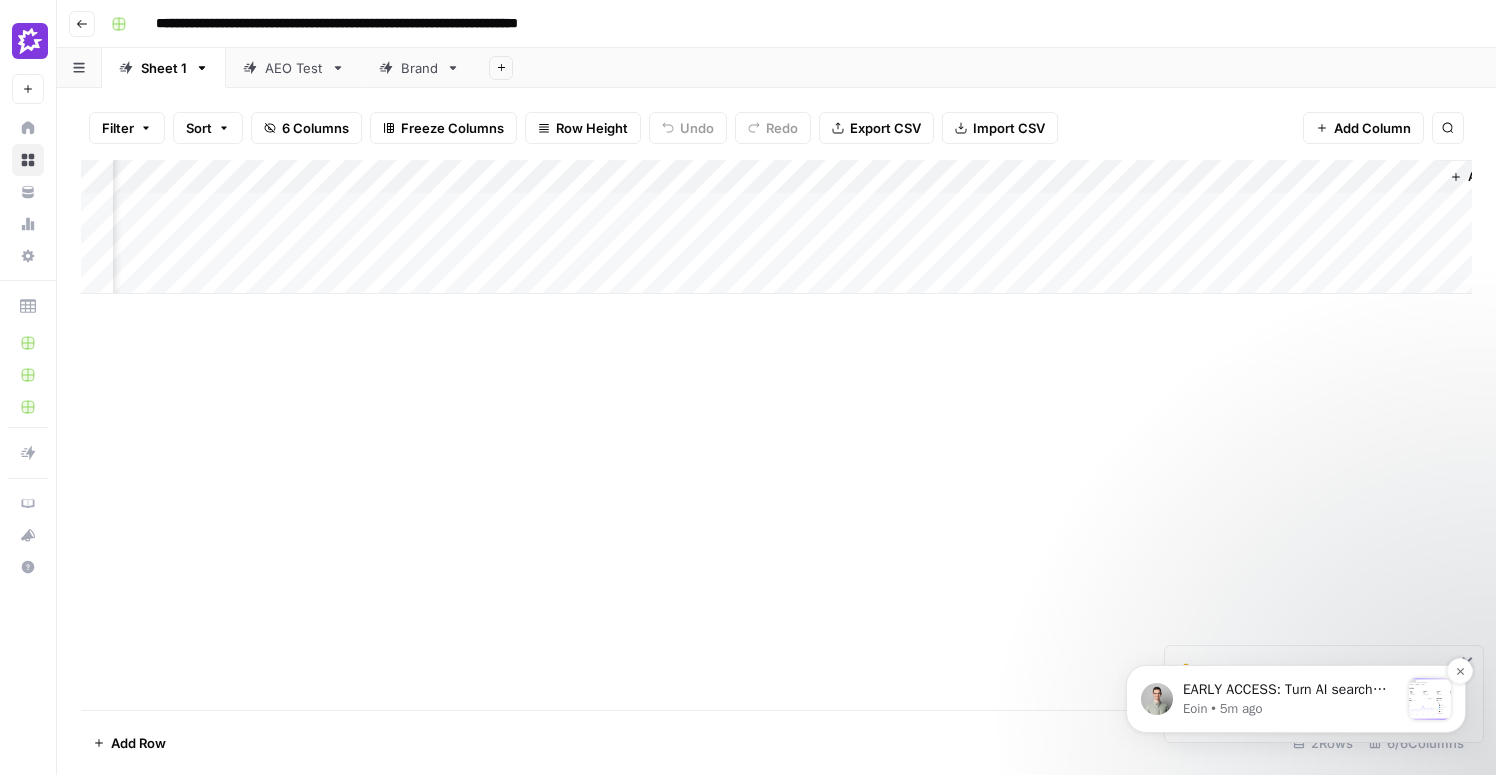 click at bounding box center [1430, 699] 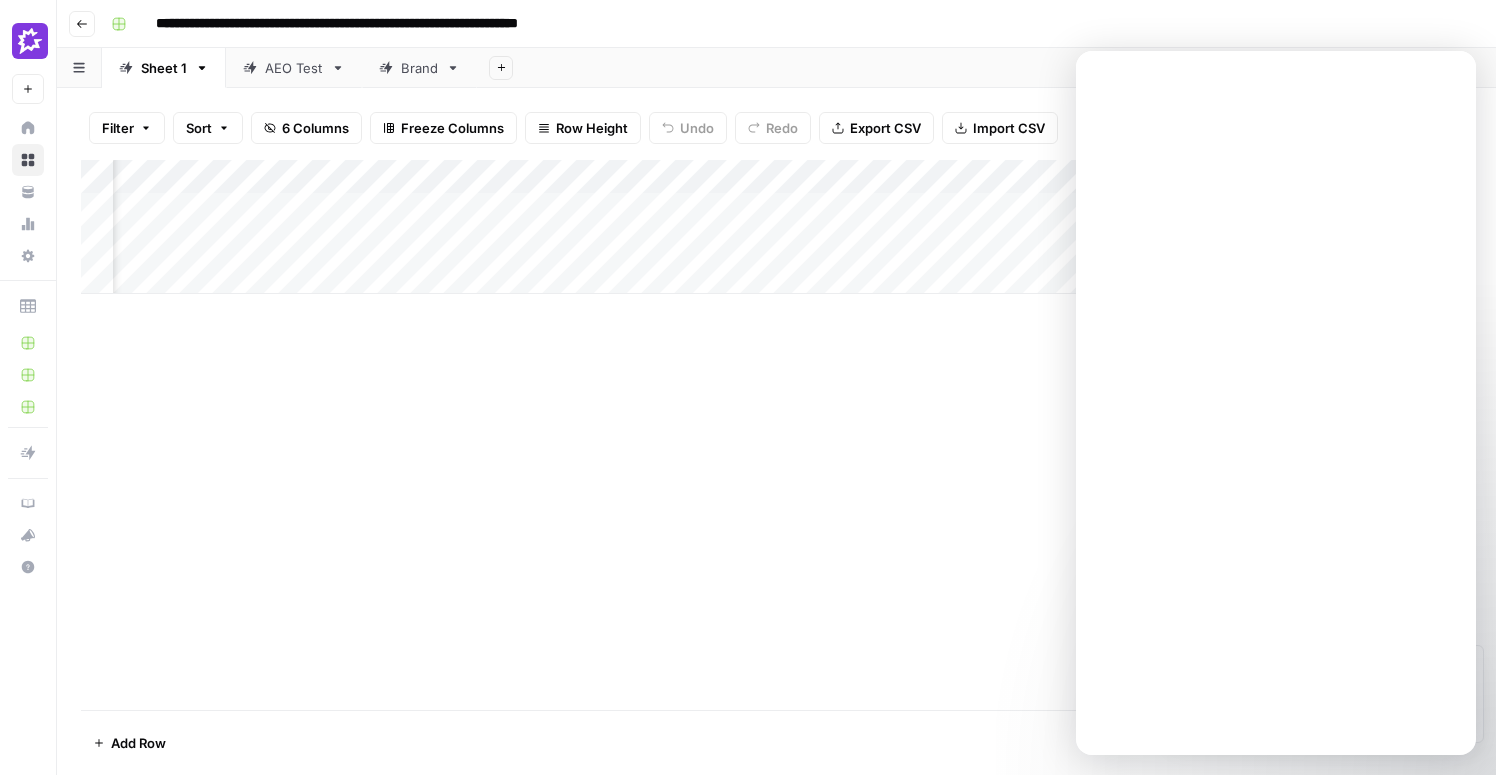 scroll, scrollTop: 0, scrollLeft: 0, axis: both 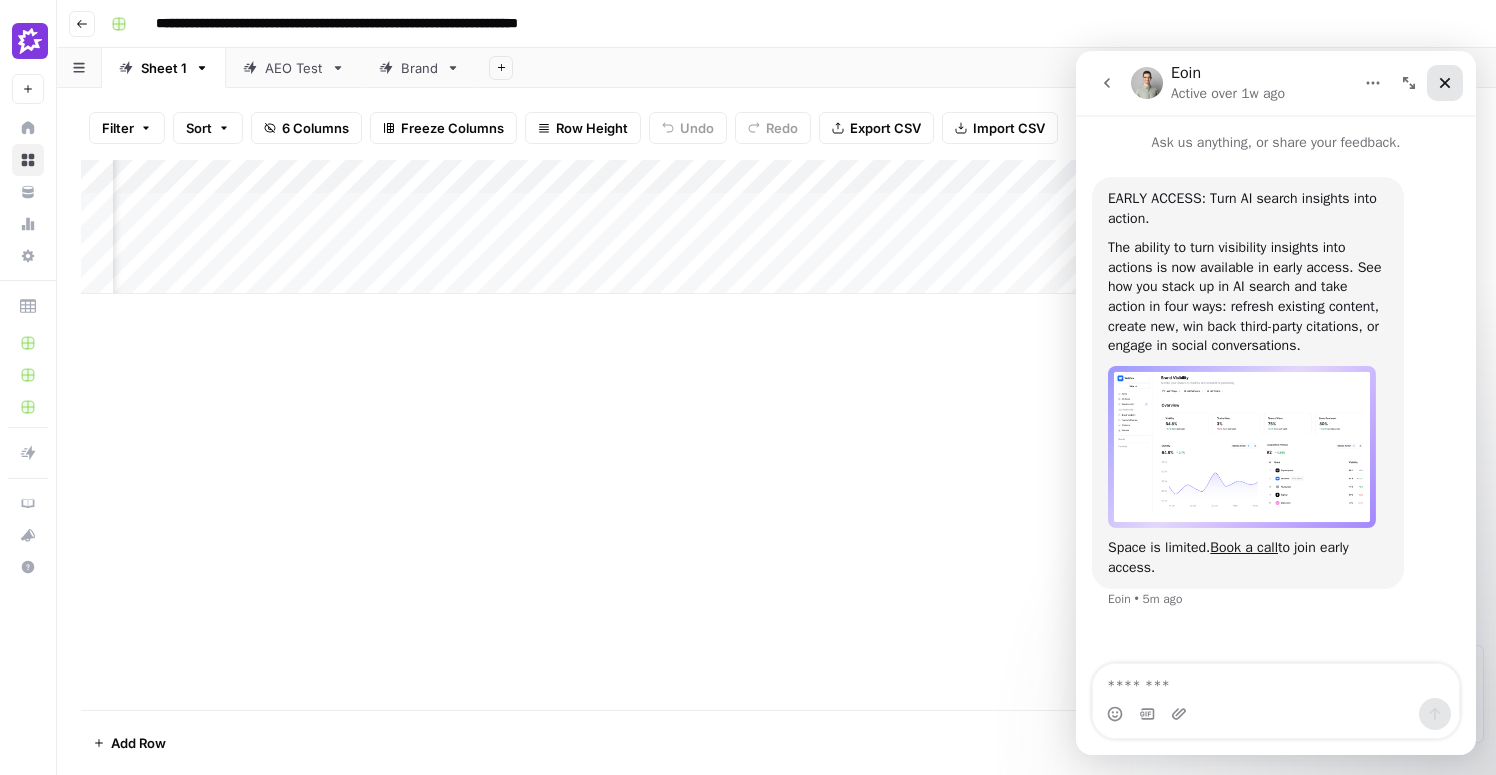 click 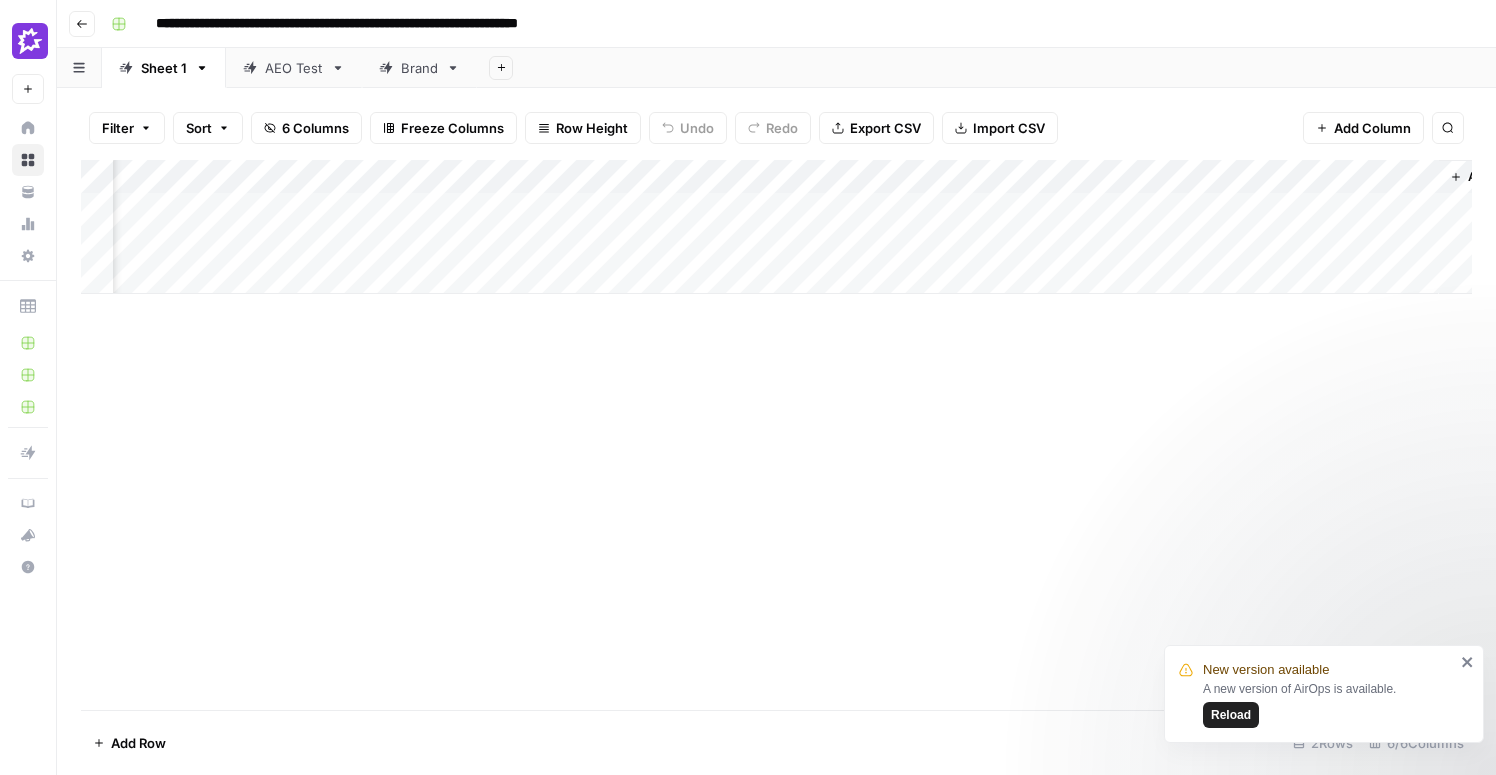scroll, scrollTop: 0, scrollLeft: 0, axis: both 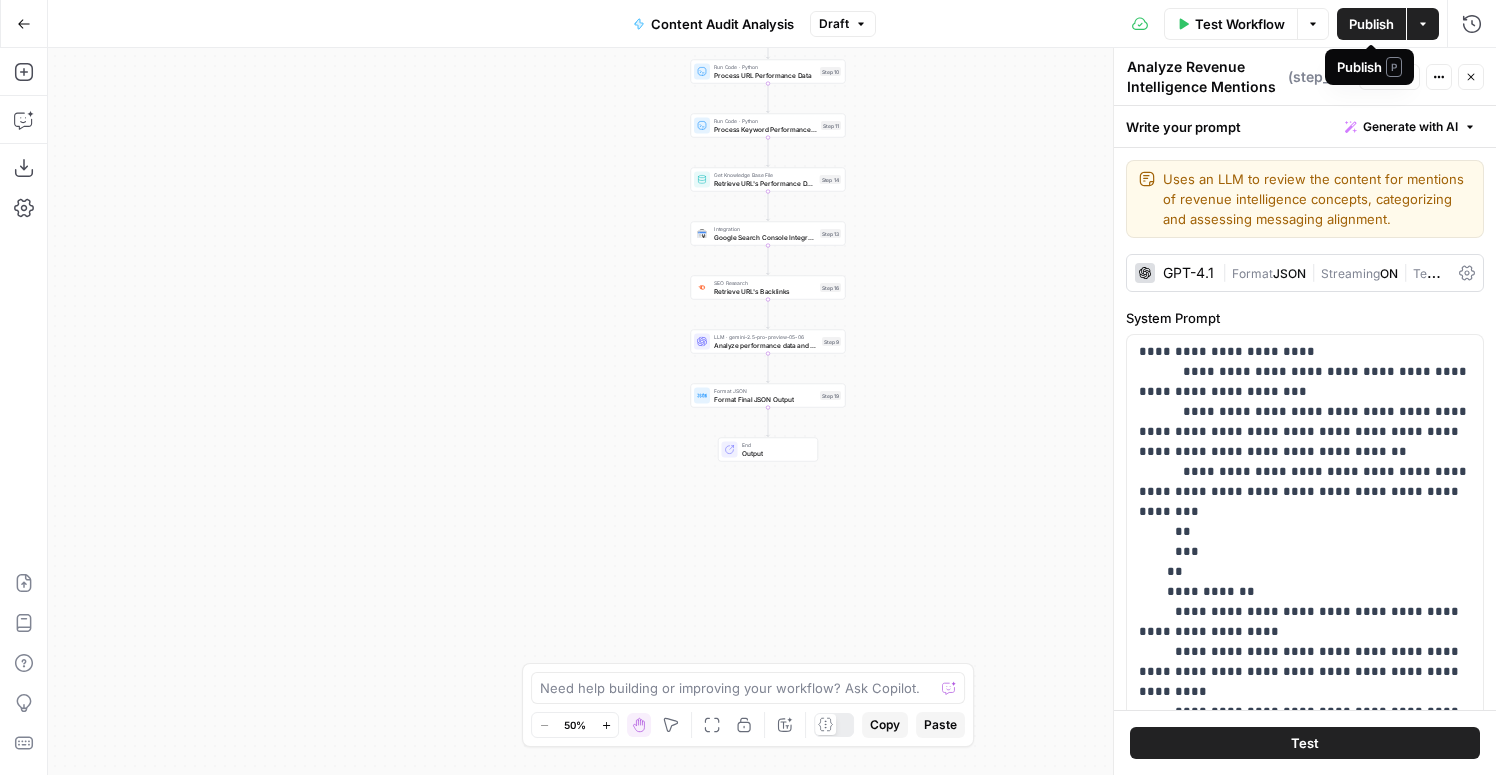 click on "Publish" at bounding box center [1371, 24] 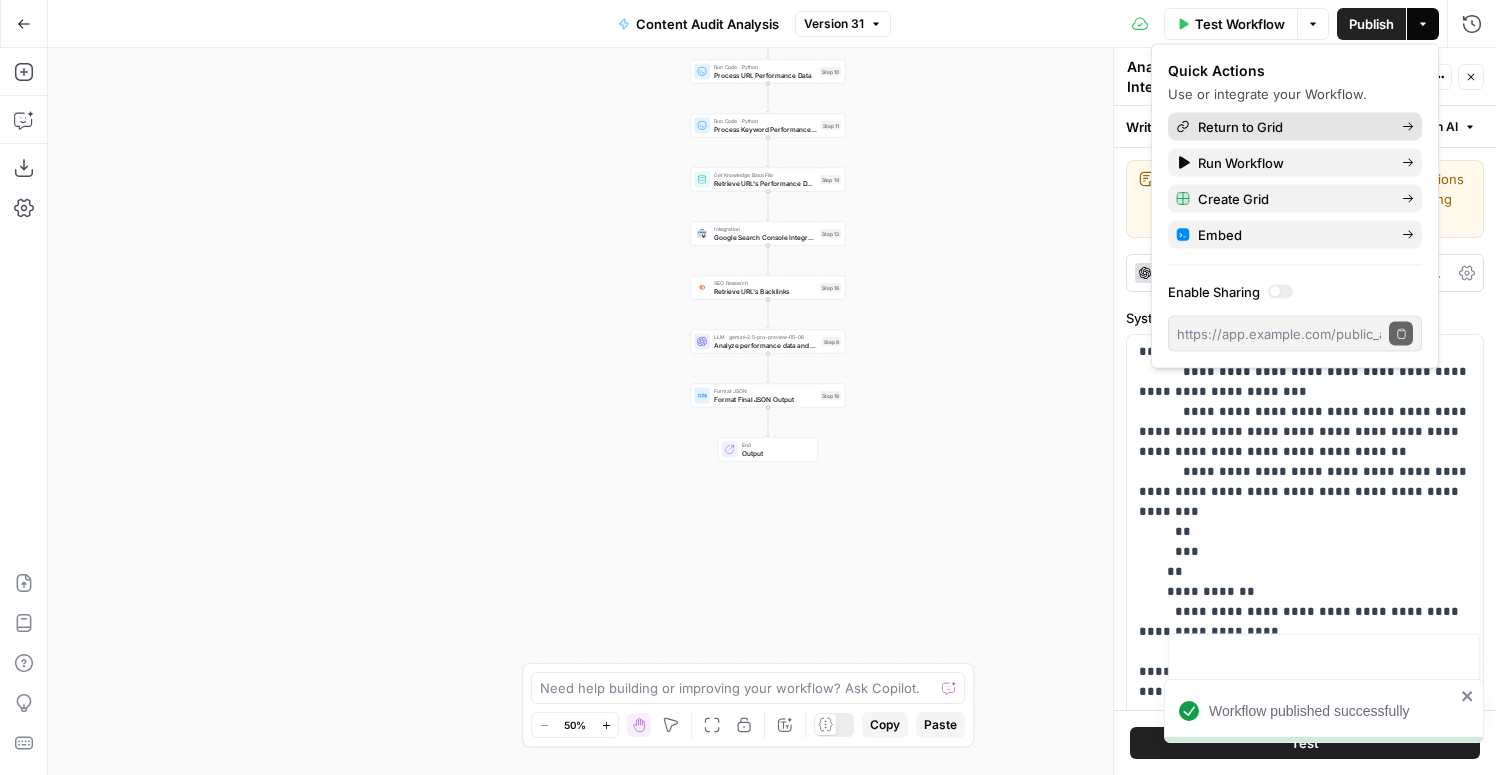 click on "Return to Grid" at bounding box center [1292, 127] 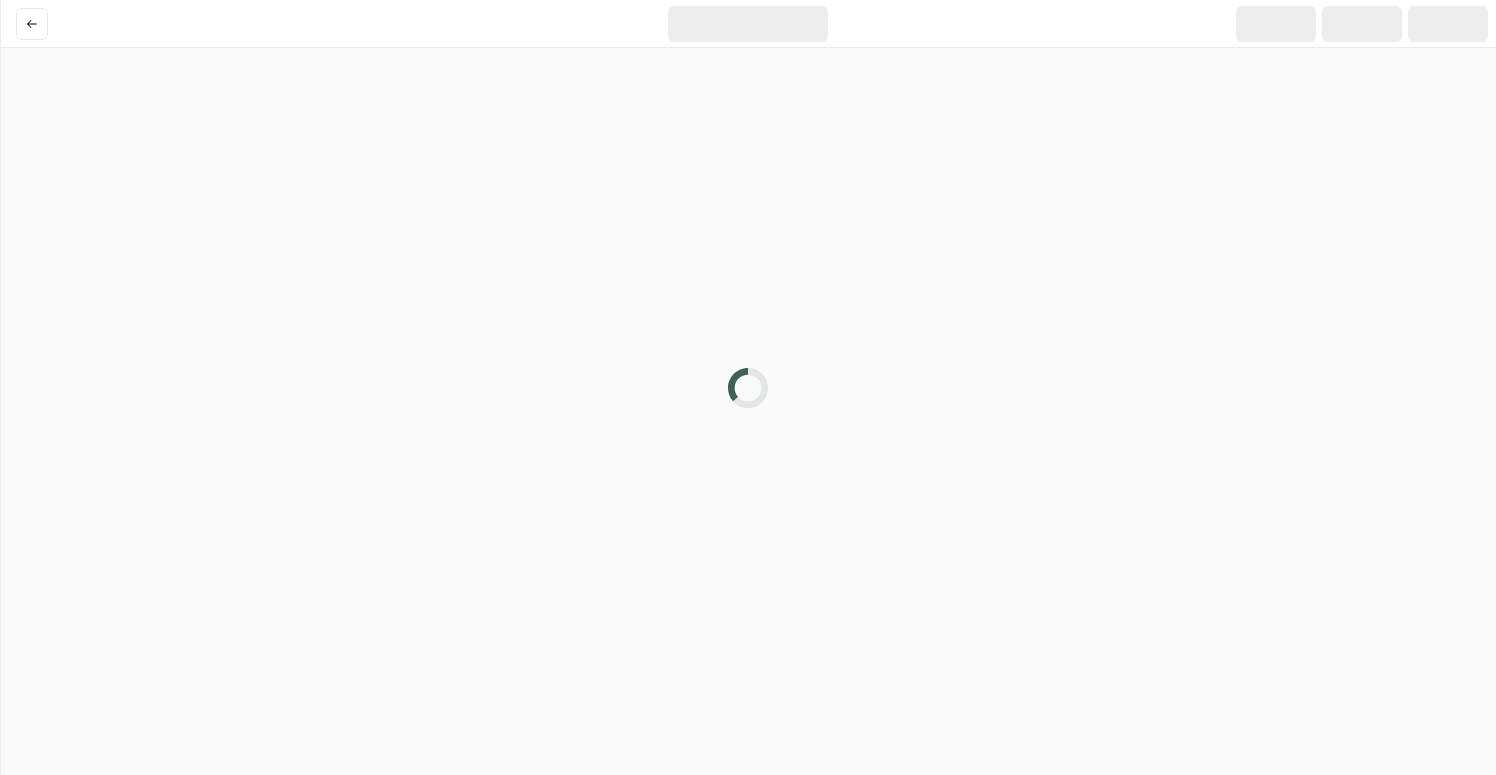 scroll, scrollTop: 0, scrollLeft: 0, axis: both 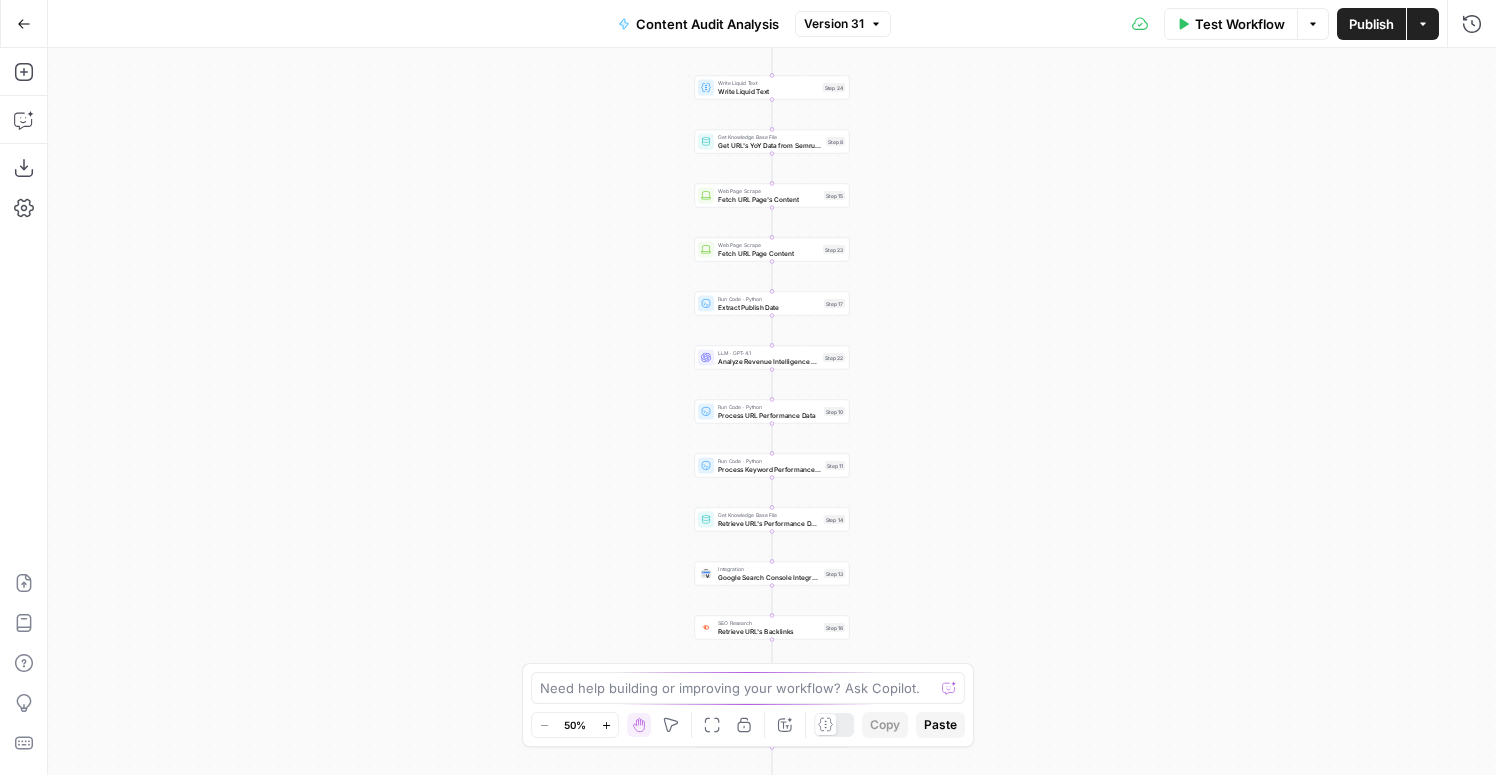 click on "Test Workflow" at bounding box center (1240, 24) 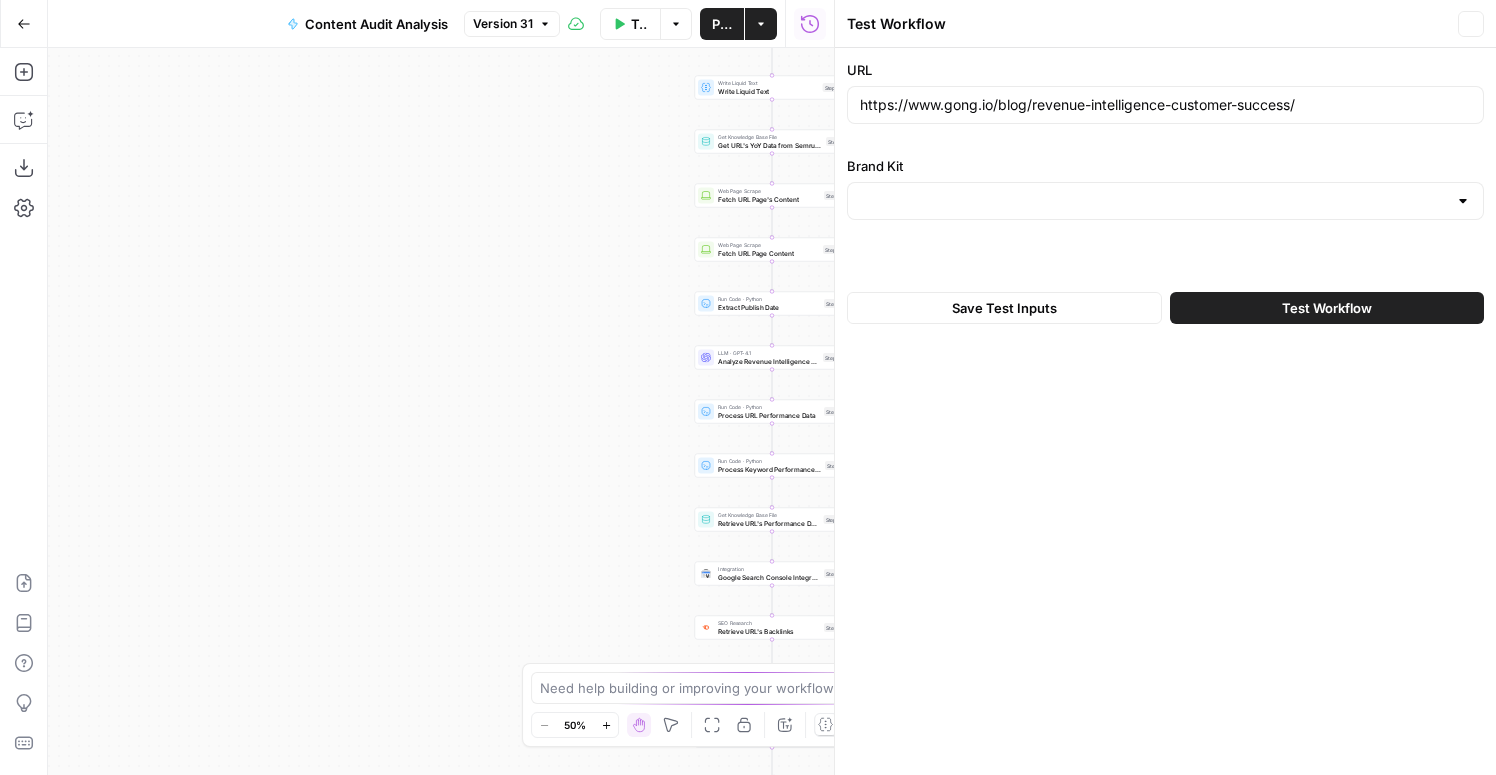 type on "Gong" 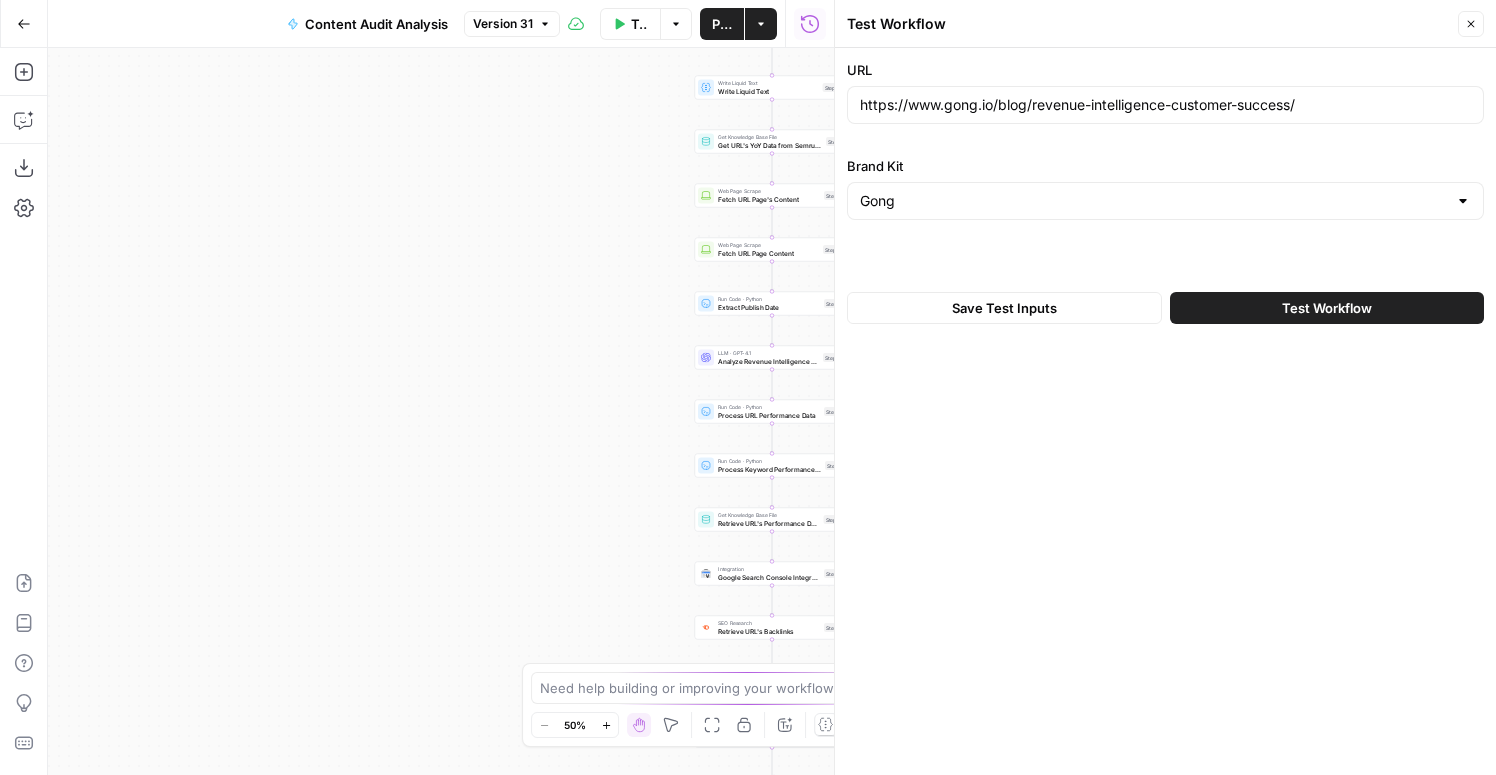 click on "Test Workflow" at bounding box center (1327, 308) 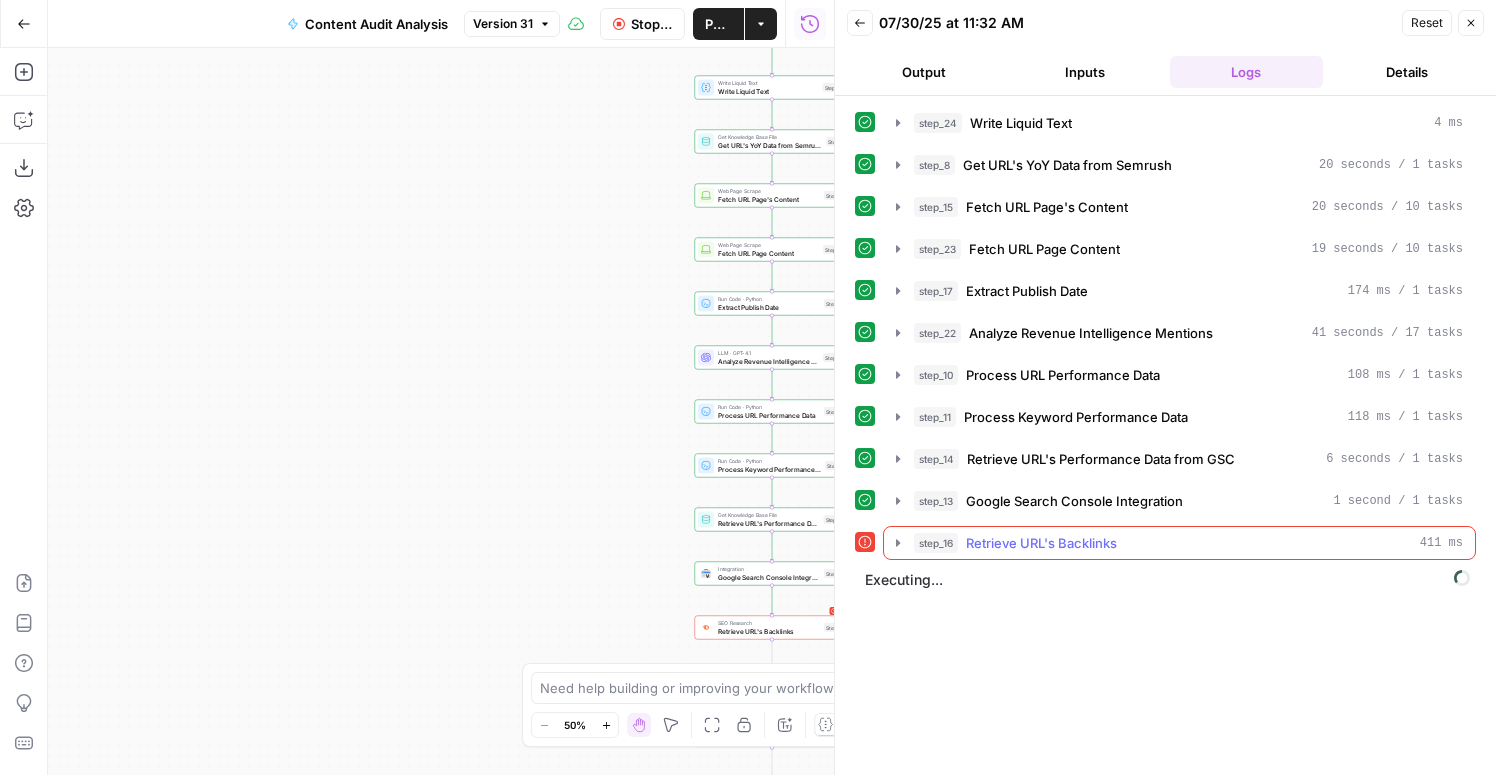 click 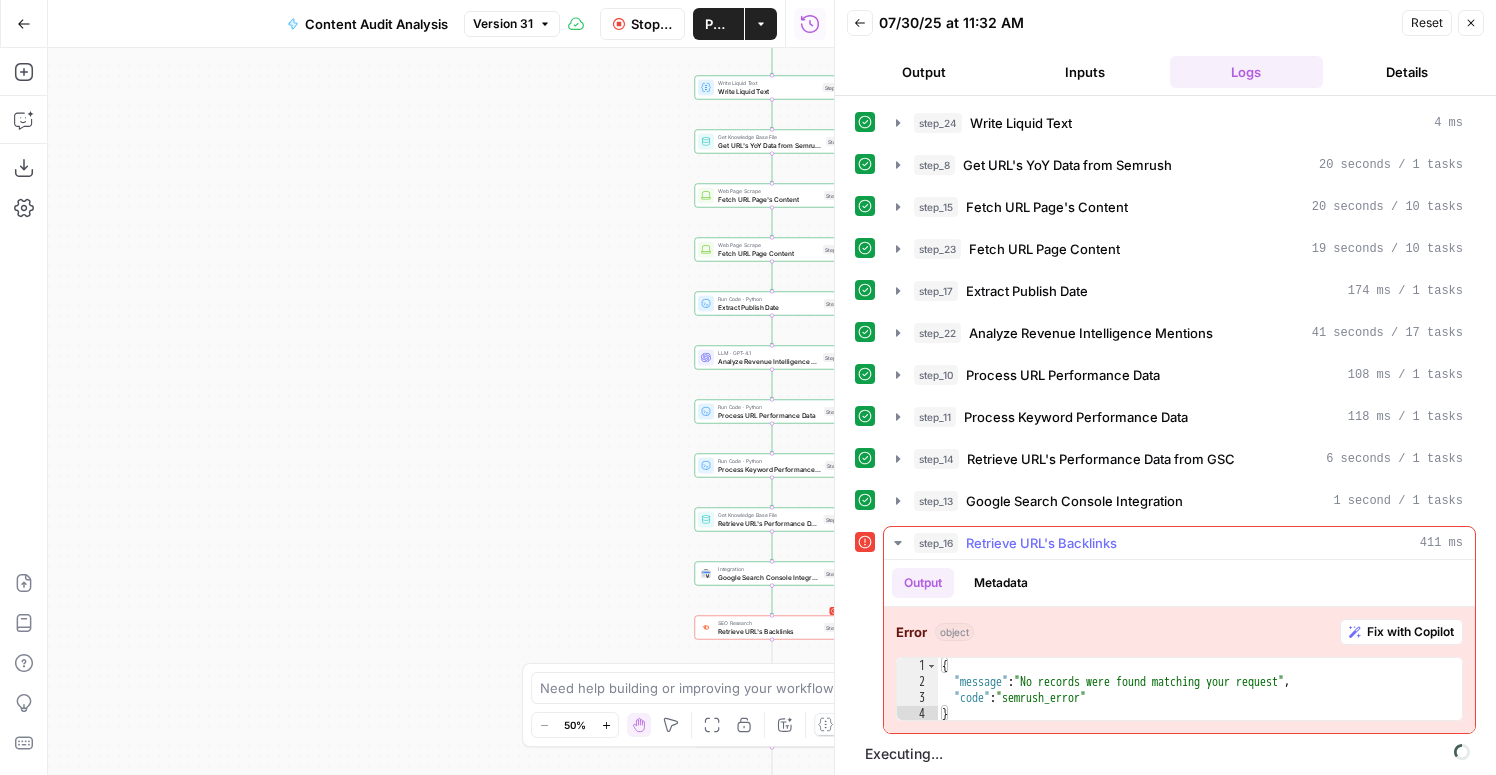 click 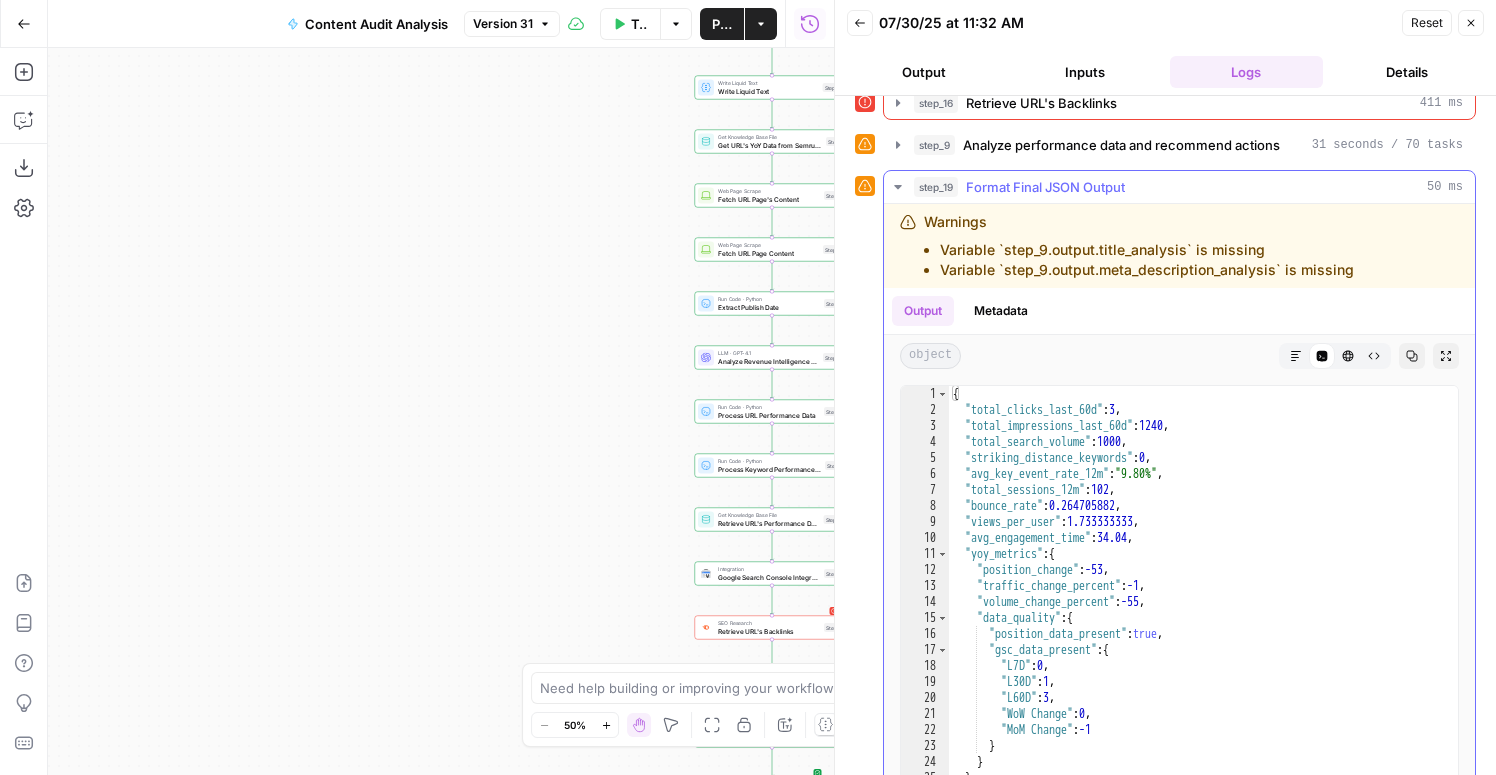 scroll, scrollTop: 464, scrollLeft: 0, axis: vertical 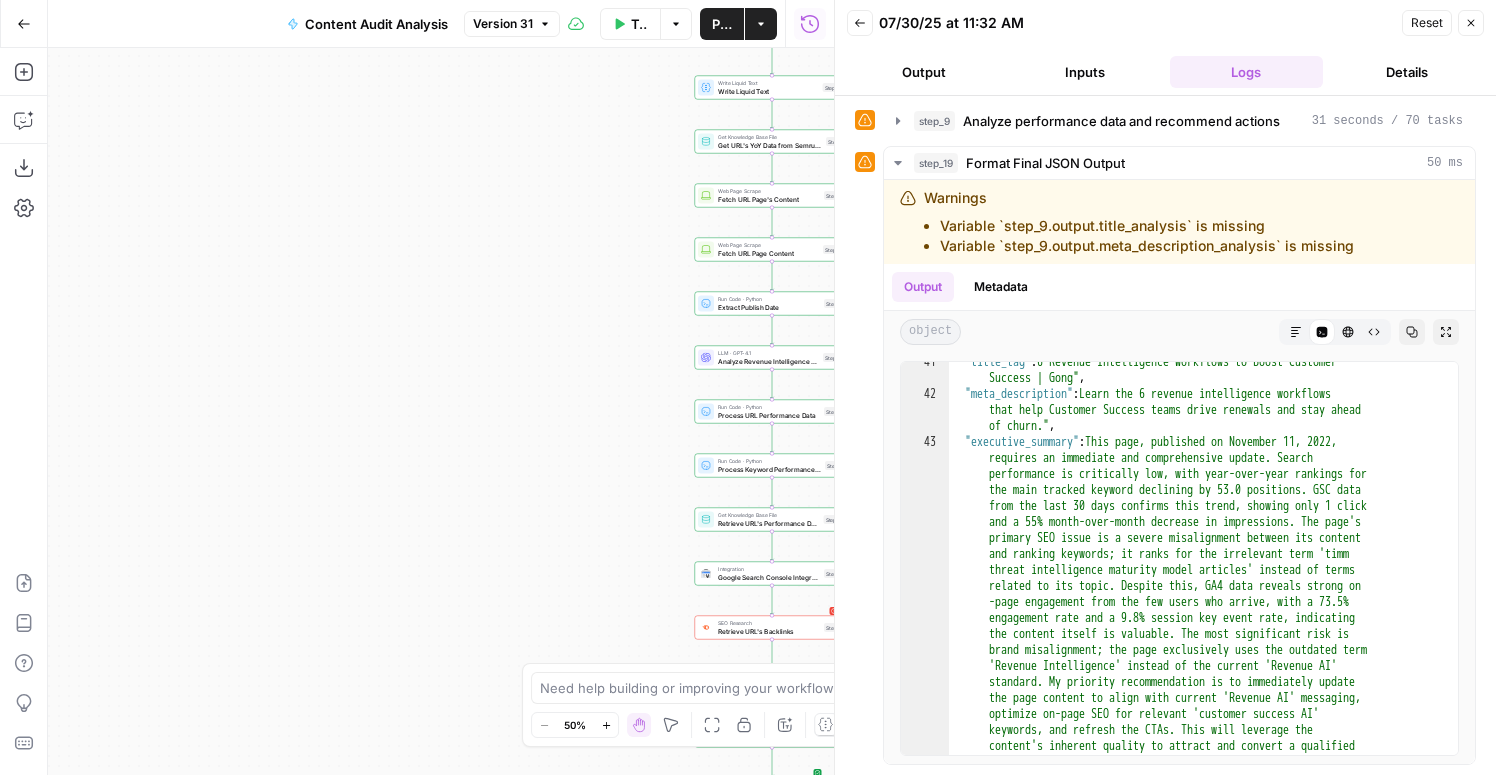 click on "Close" at bounding box center (1471, 23) 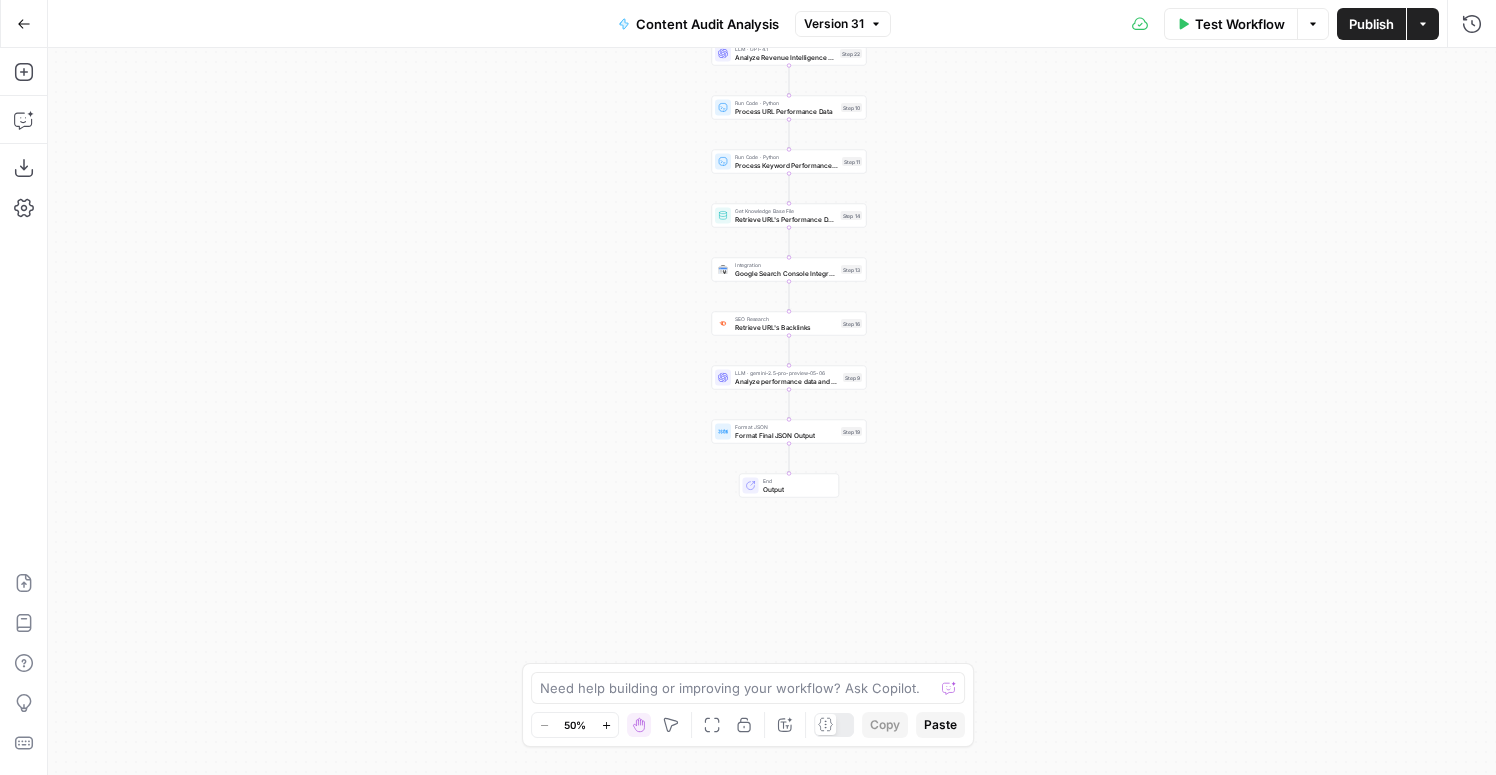 click on "Output" at bounding box center (797, 489) 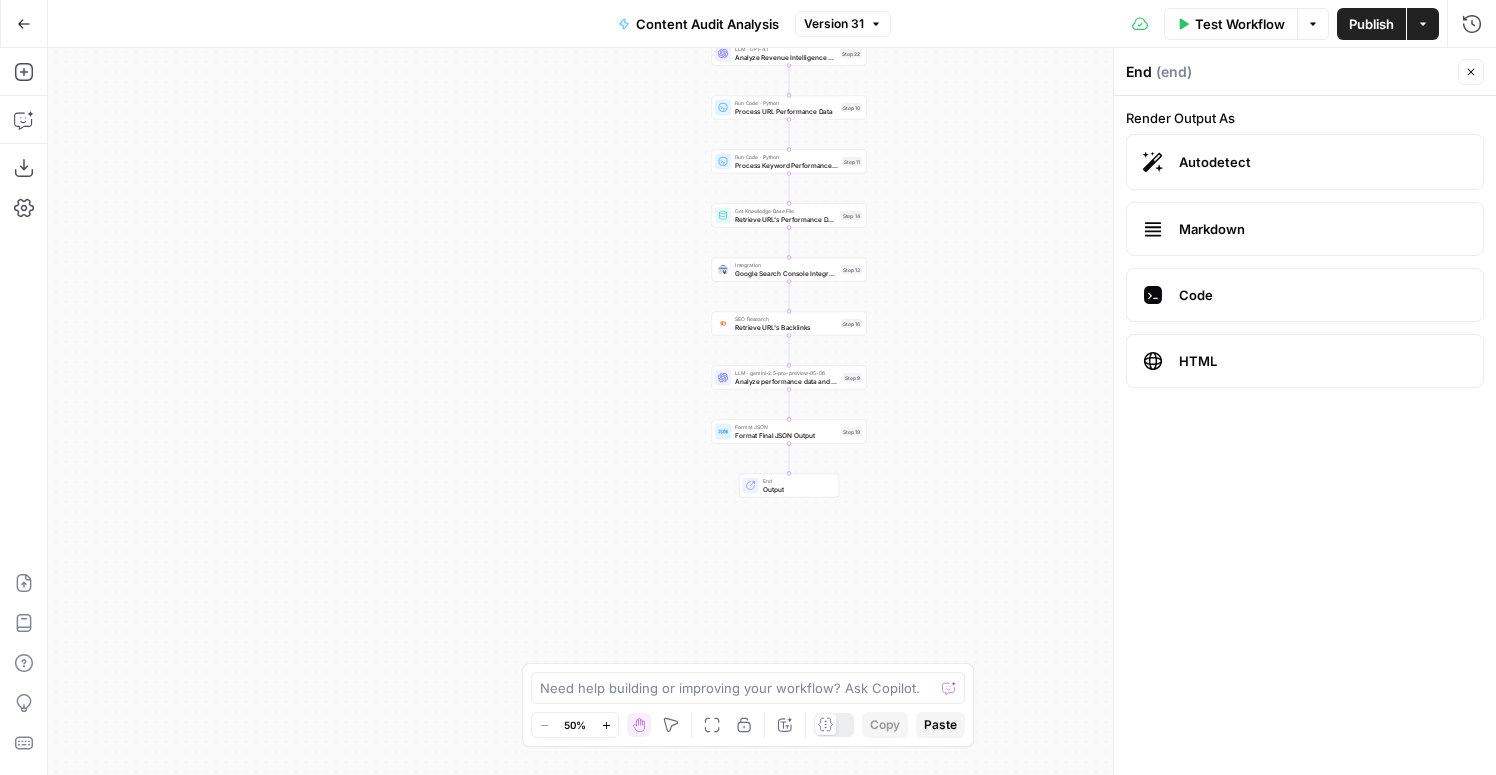 click on "Format JSON Format Final JSON Output Step 19 Copy step Delete step Edit Note Test" at bounding box center [789, 432] 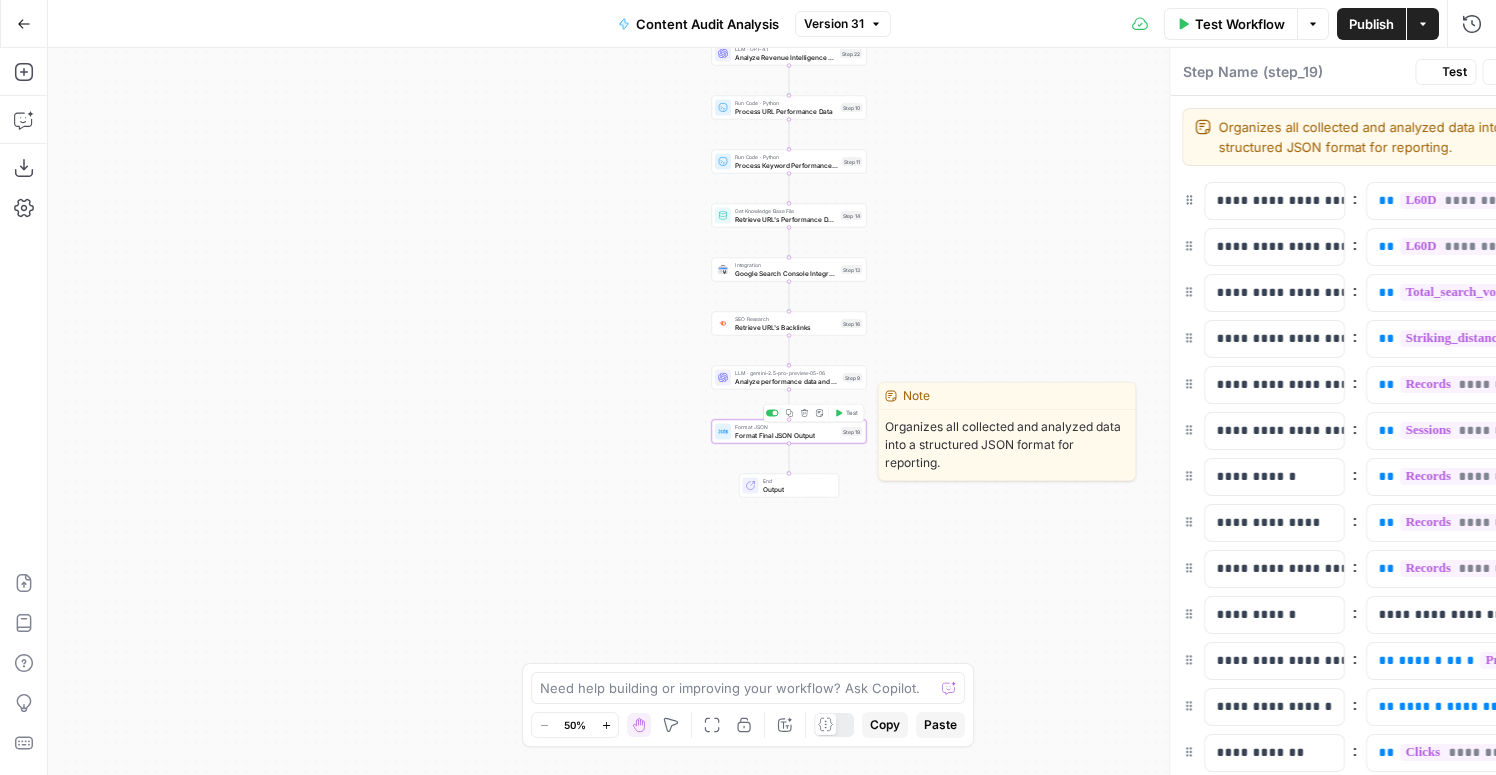 type on "Format Final JSON Output" 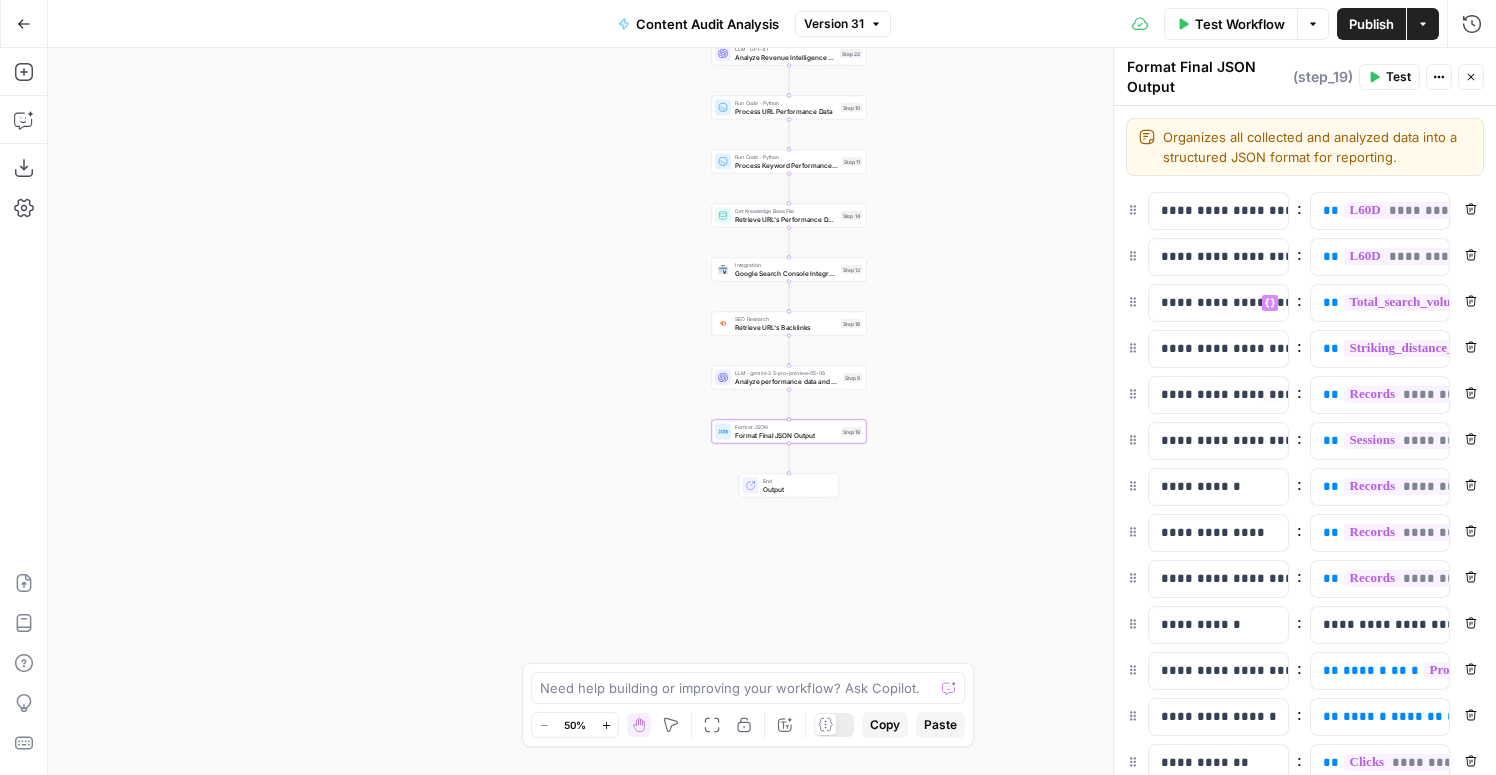 scroll, scrollTop: 529, scrollLeft: 0, axis: vertical 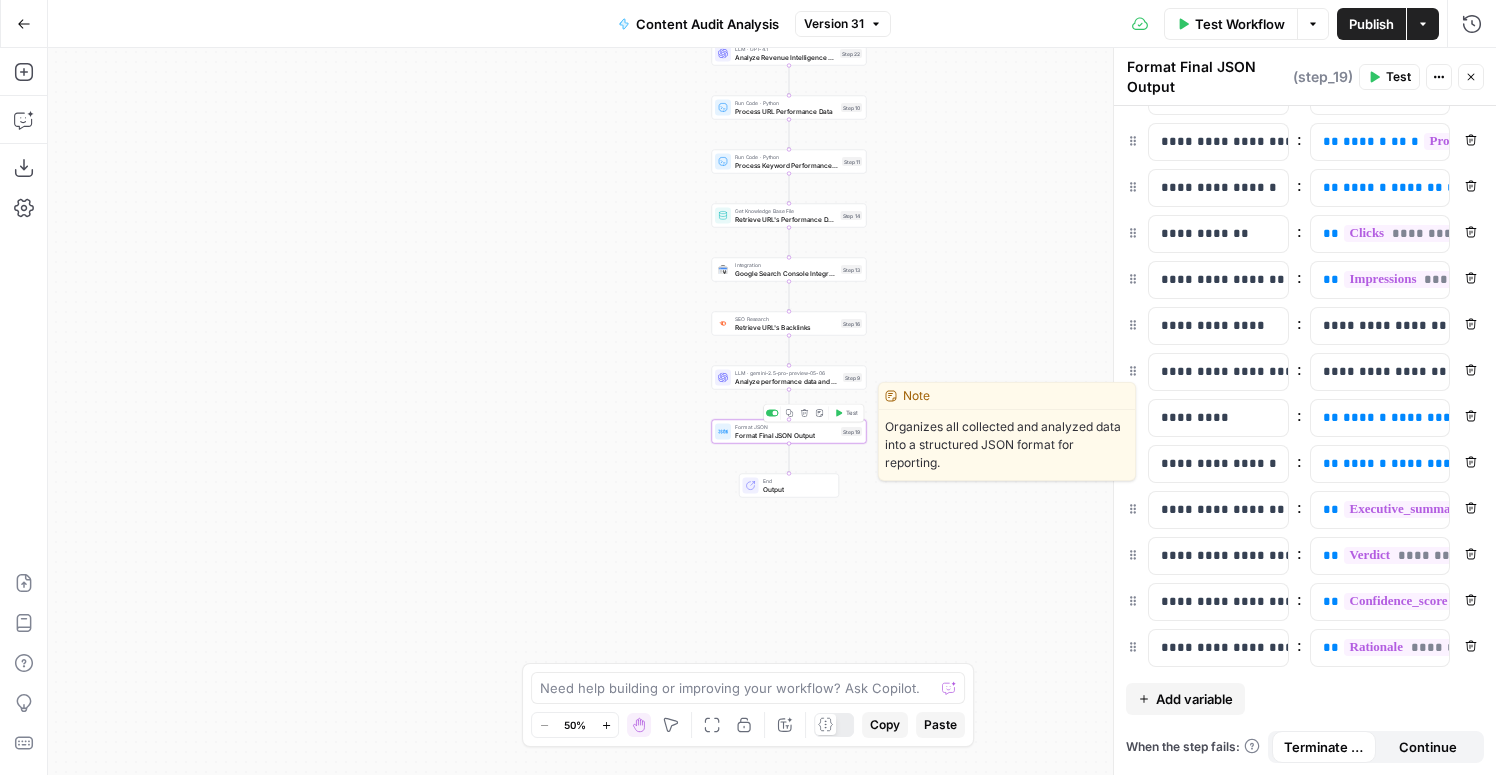 click on "Format Final JSON Output" at bounding box center [786, 435] 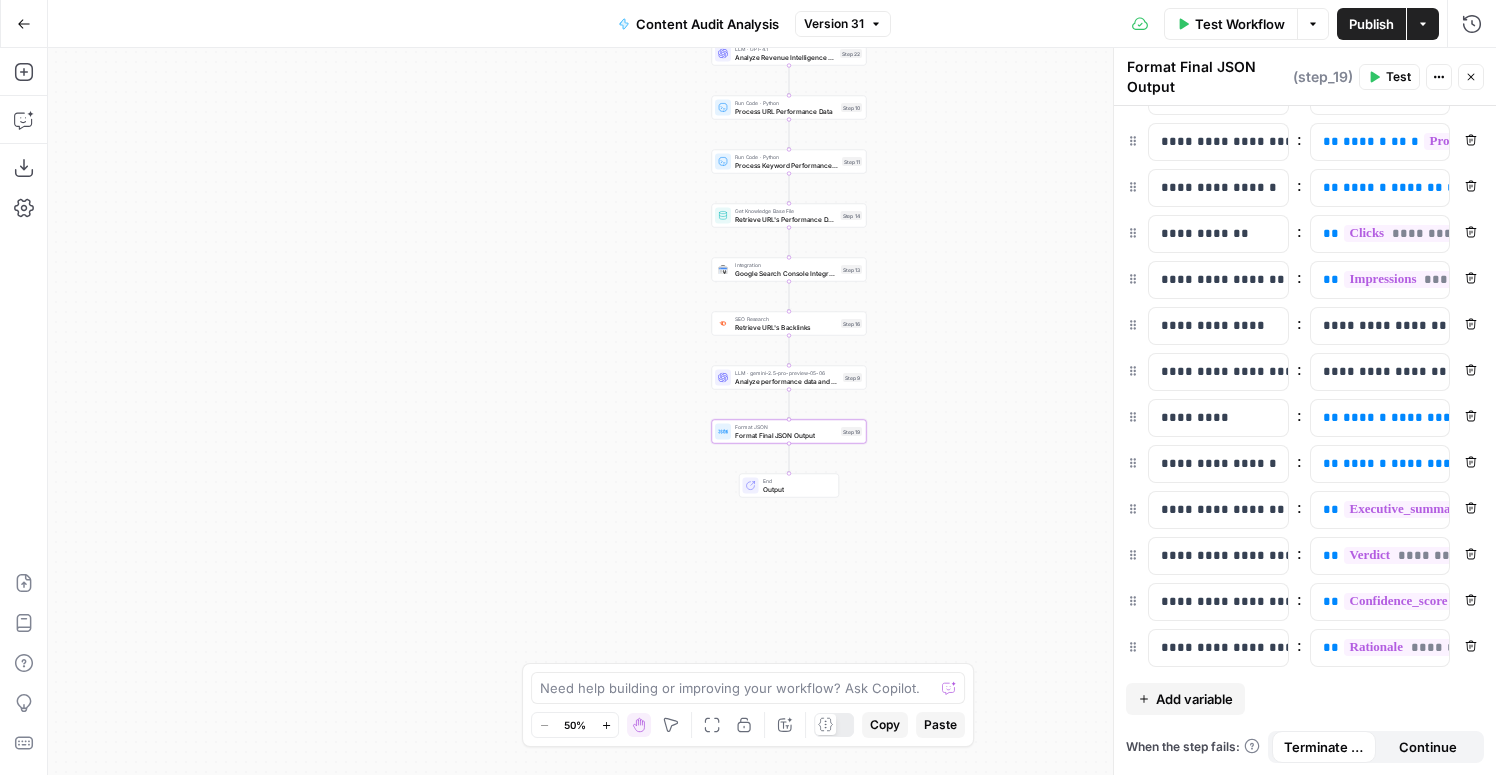 click on "Output" at bounding box center [797, 489] 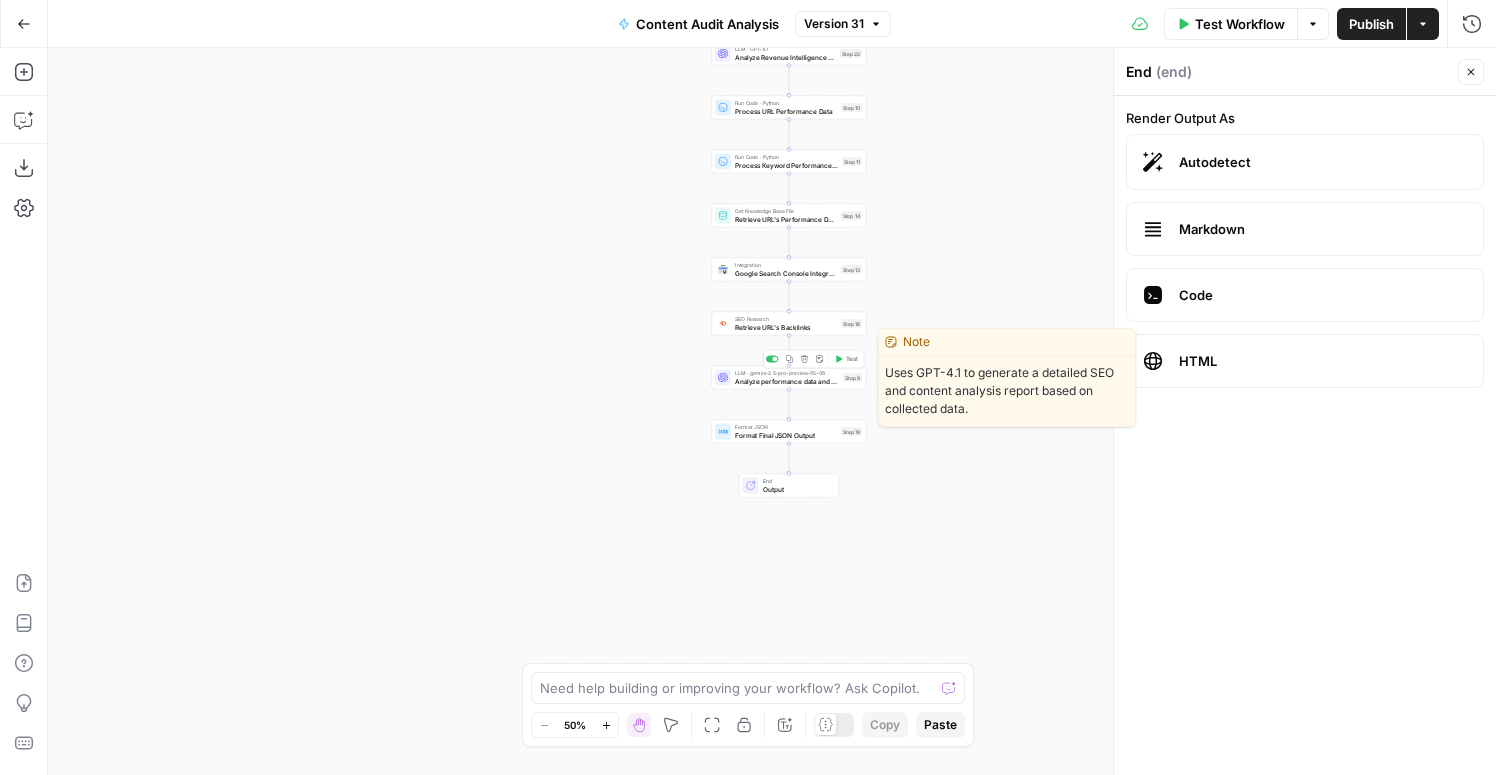 click on "LLM · gemini-2.5-pro-preview-05-06 Analyze performance data and recommend actions Step 9 Copy step Delete step Edit Note Test" at bounding box center (789, 378) 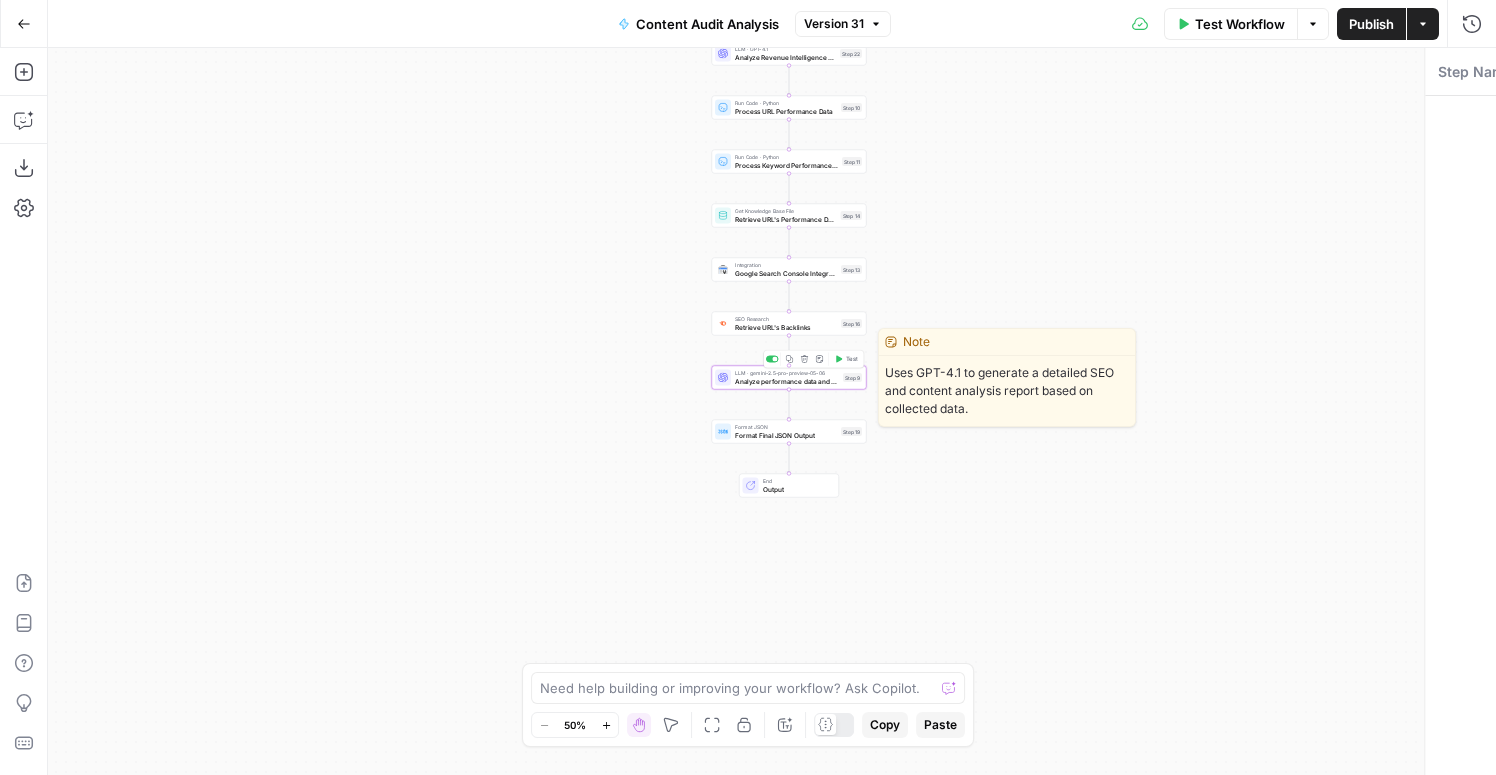 type on "Analyze performance data and recommend actions" 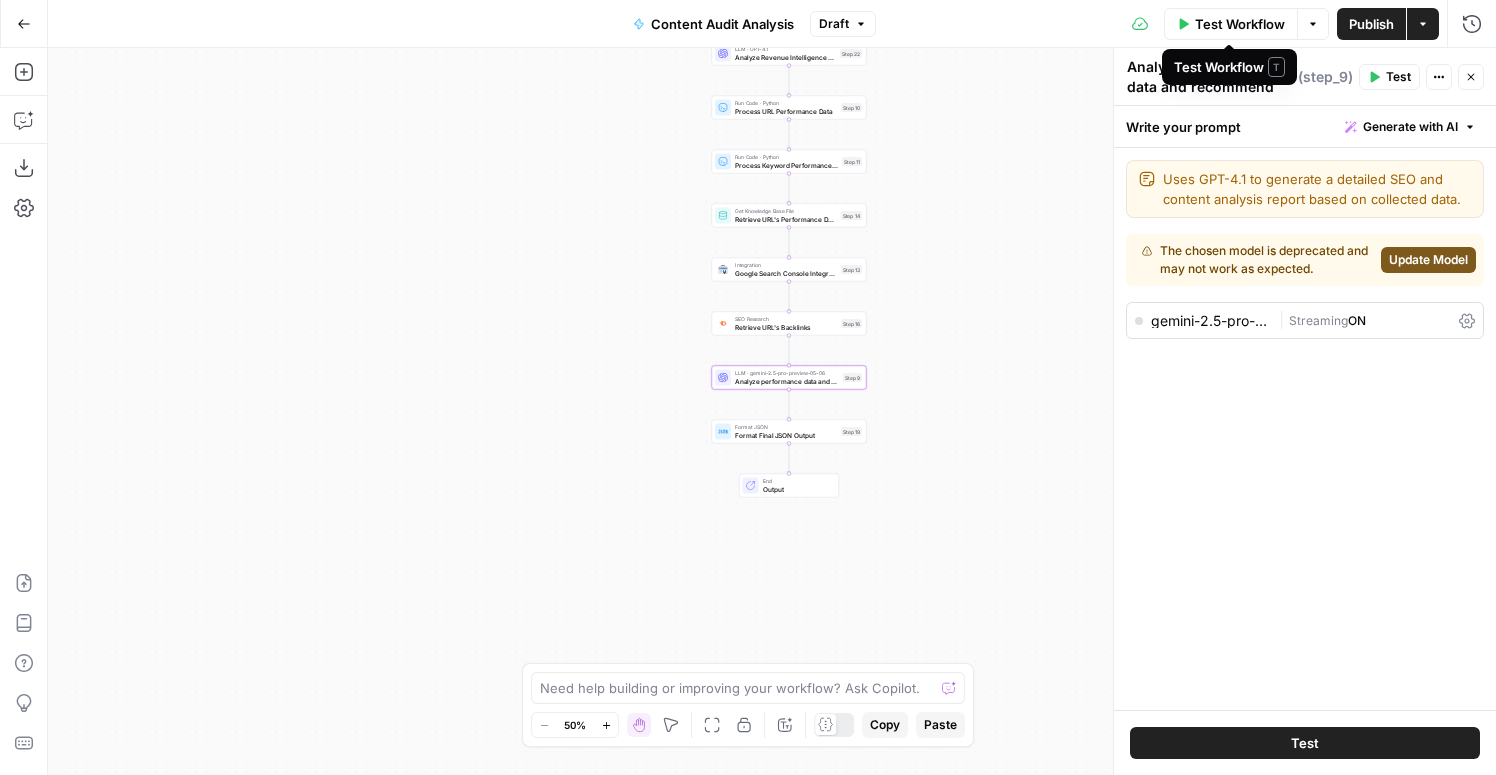 click on "Options" at bounding box center (1313, 24) 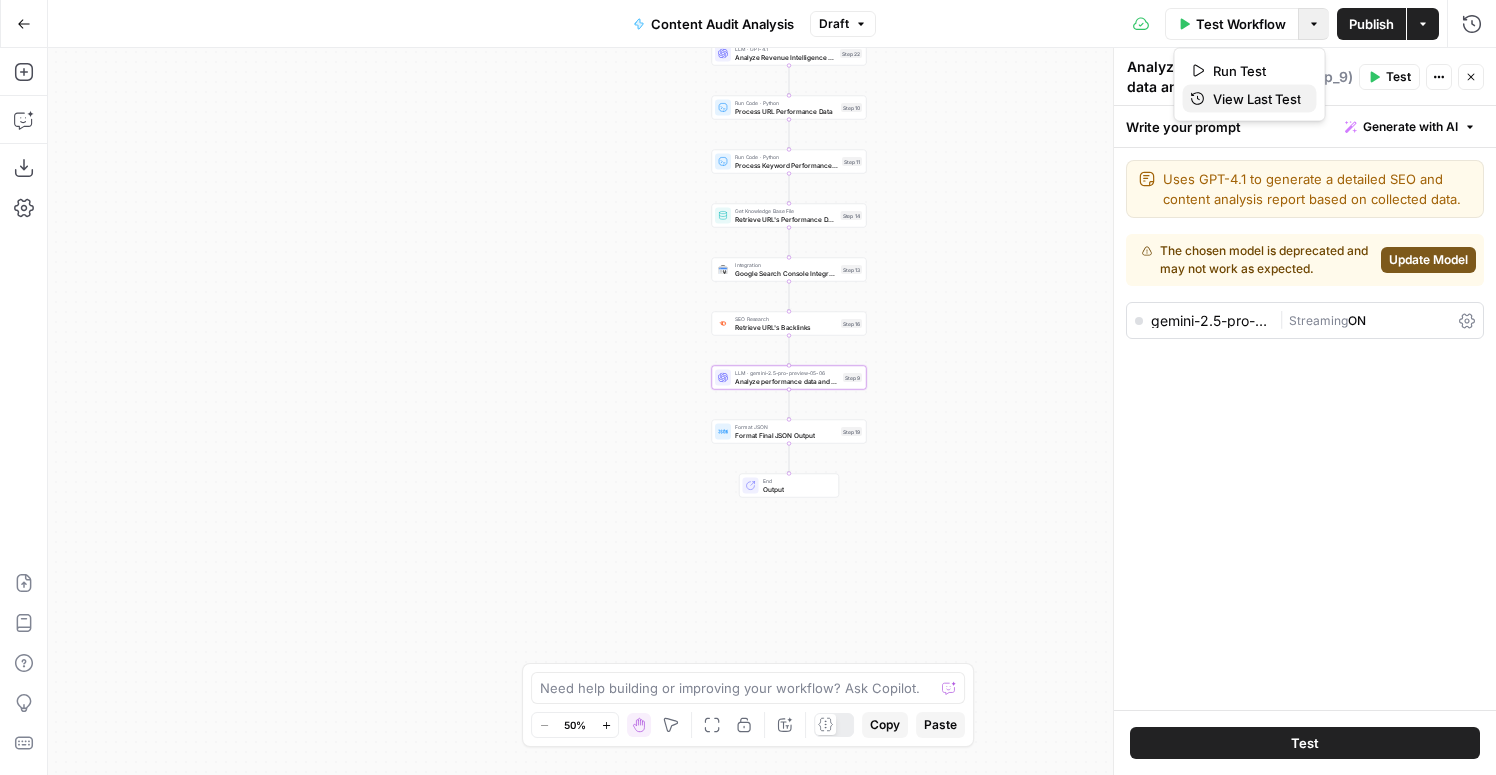 click on "View Last Test" at bounding box center [1257, 99] 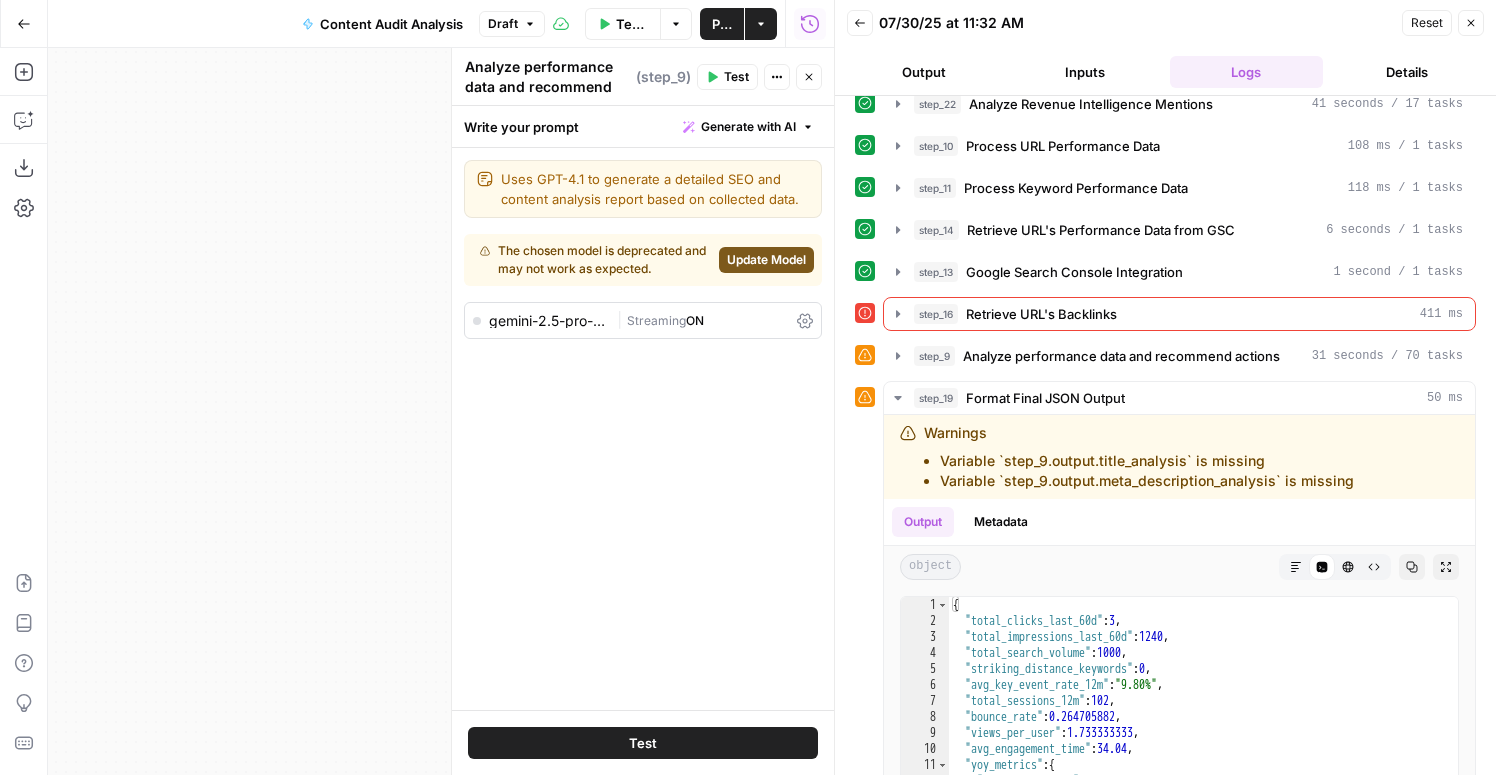 scroll, scrollTop: 464, scrollLeft: 0, axis: vertical 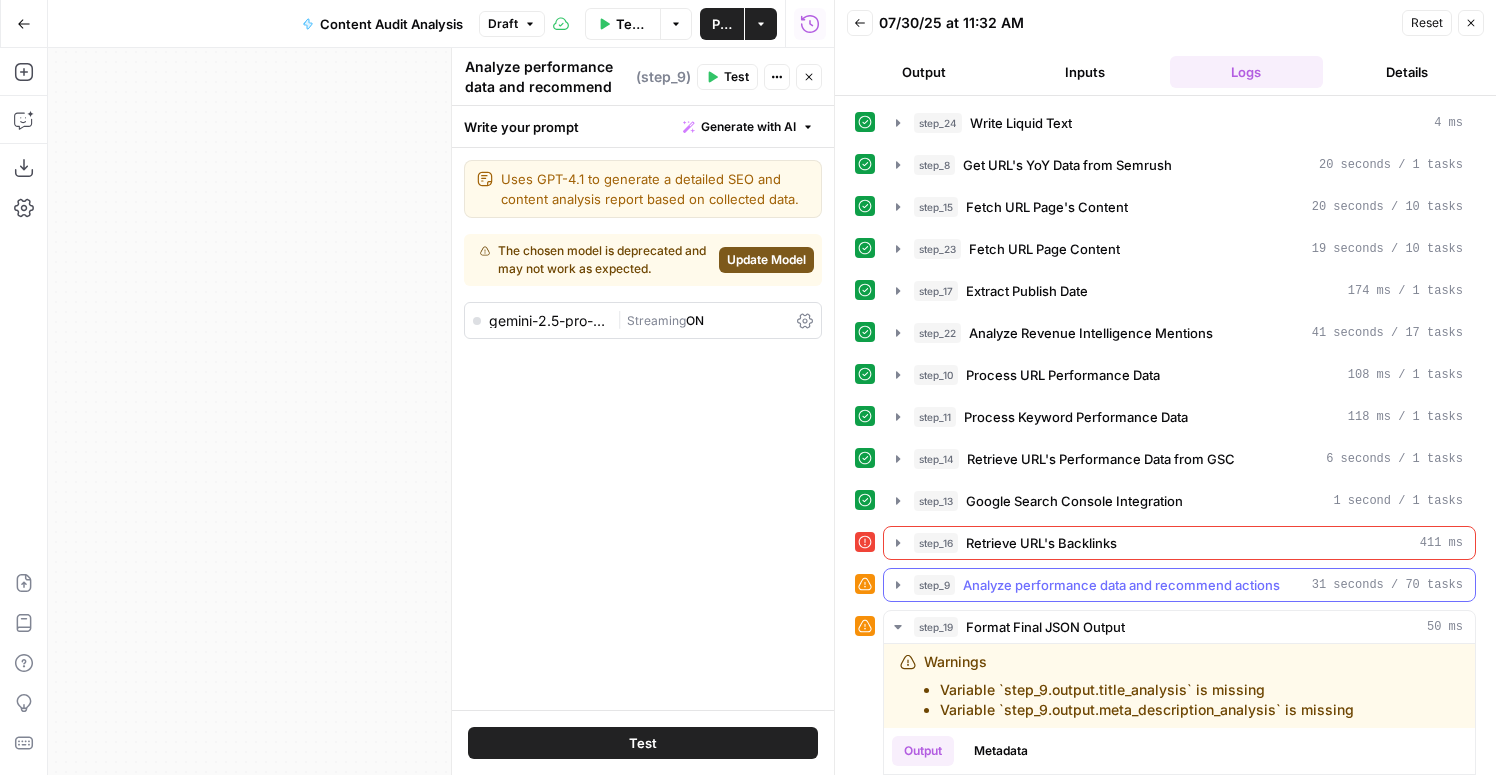 click 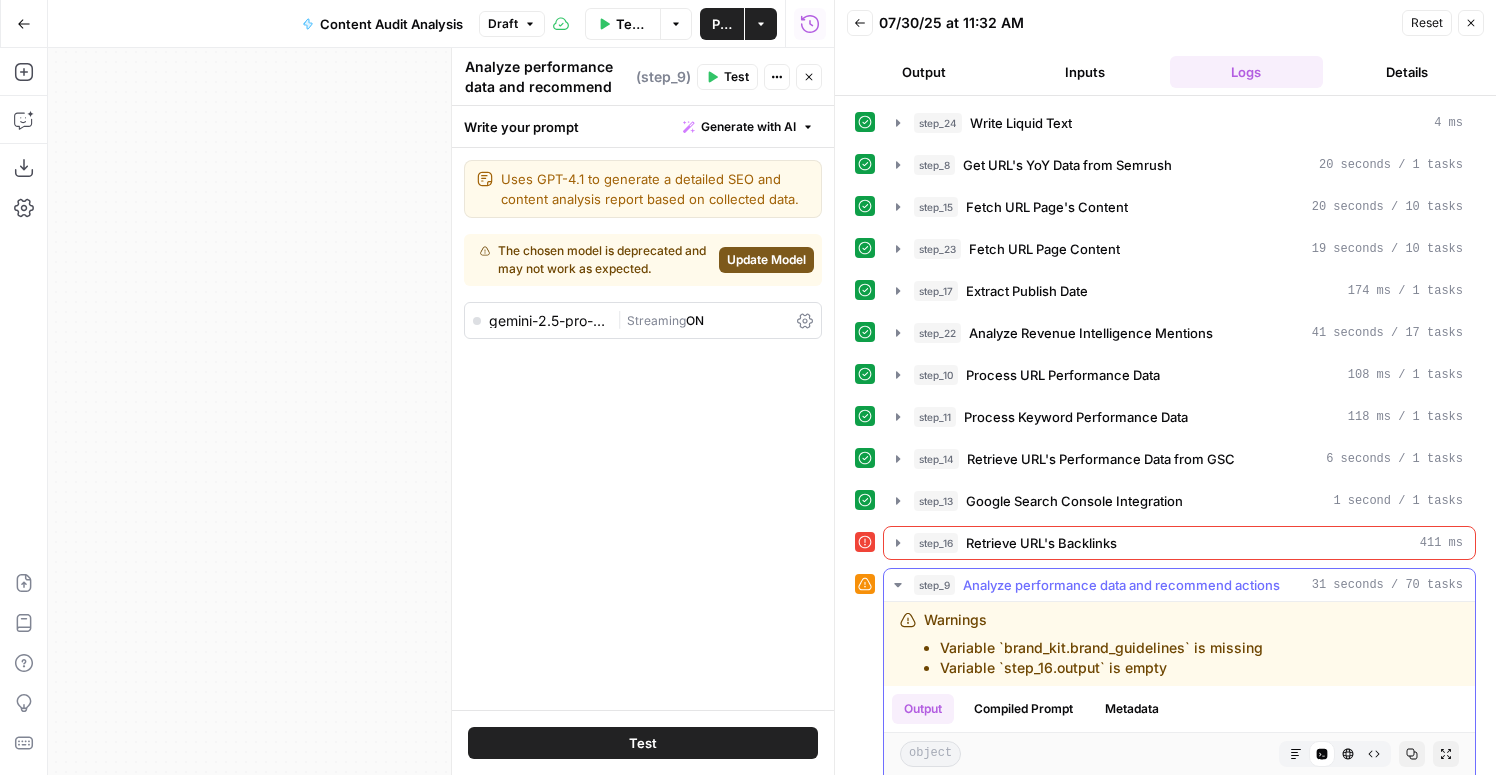 click 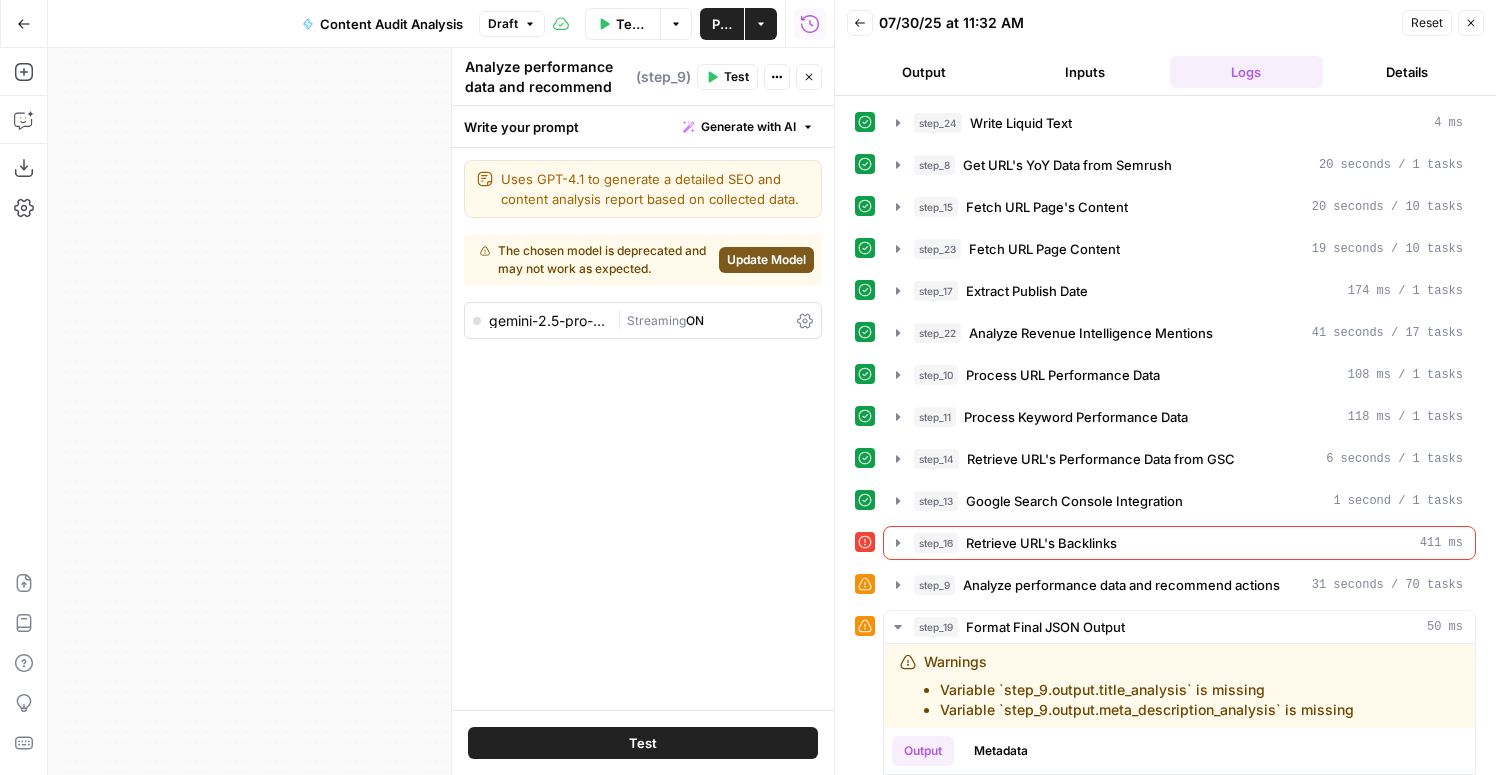 click 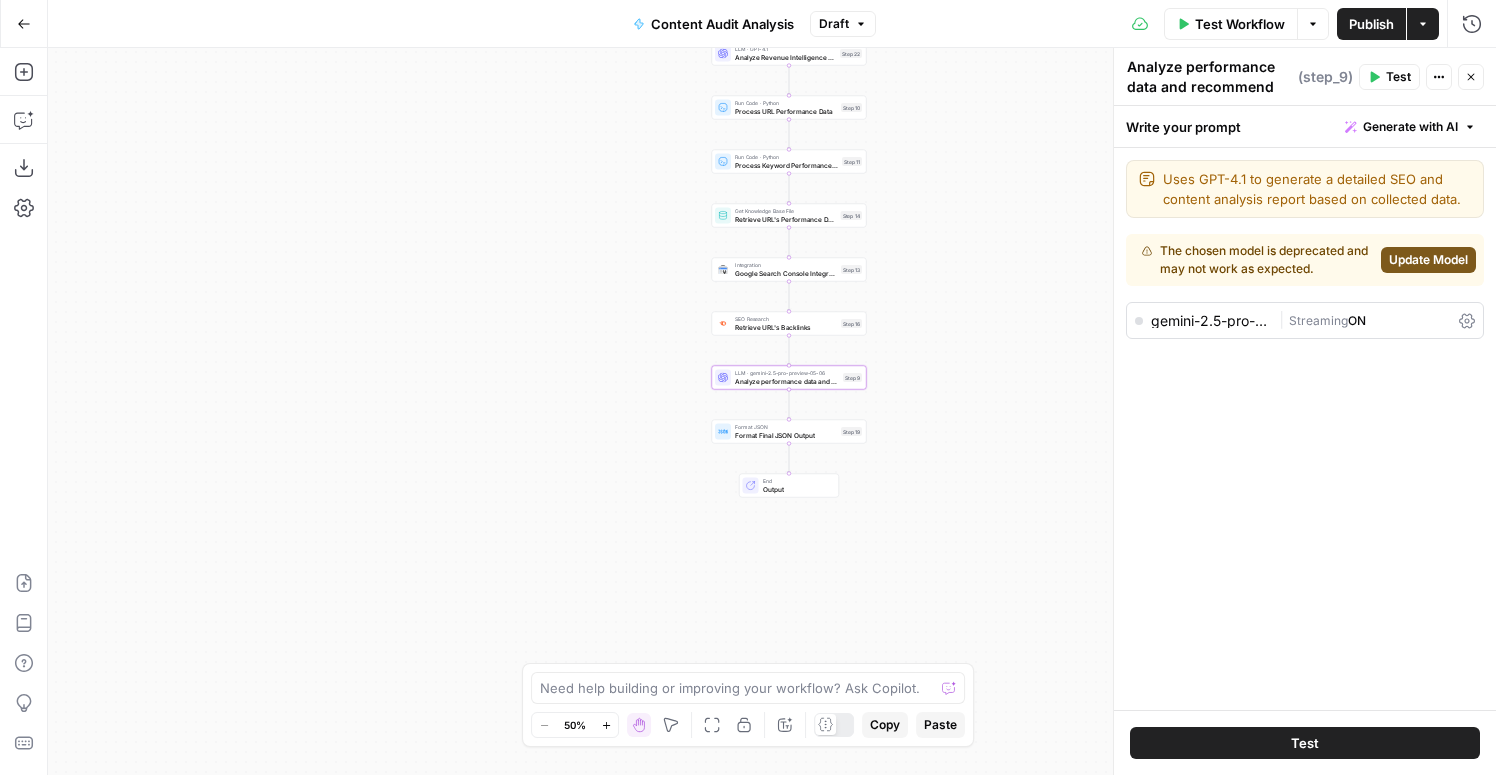 click on "End" at bounding box center (797, 481) 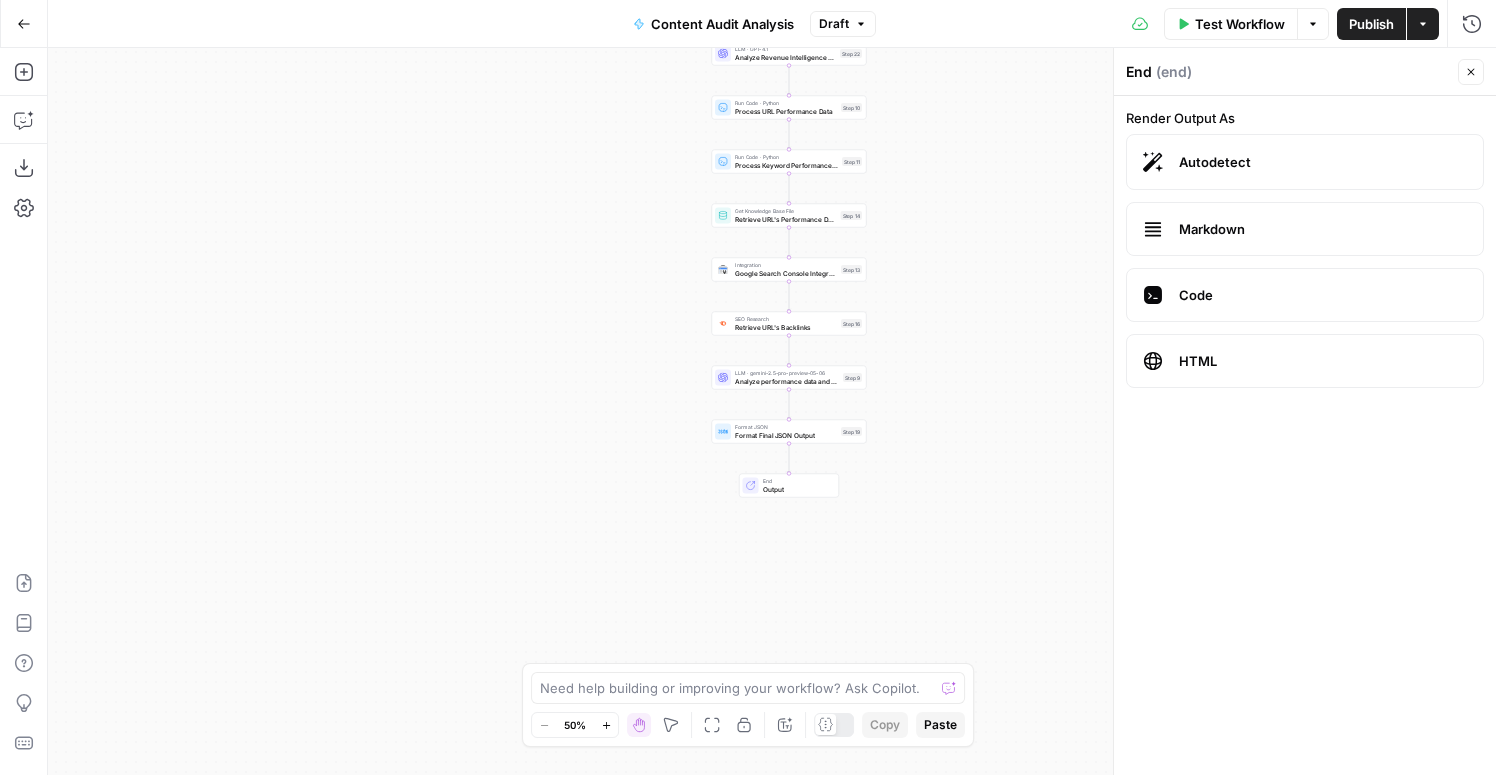 click on "Format Final JSON Output" at bounding box center (786, 435) 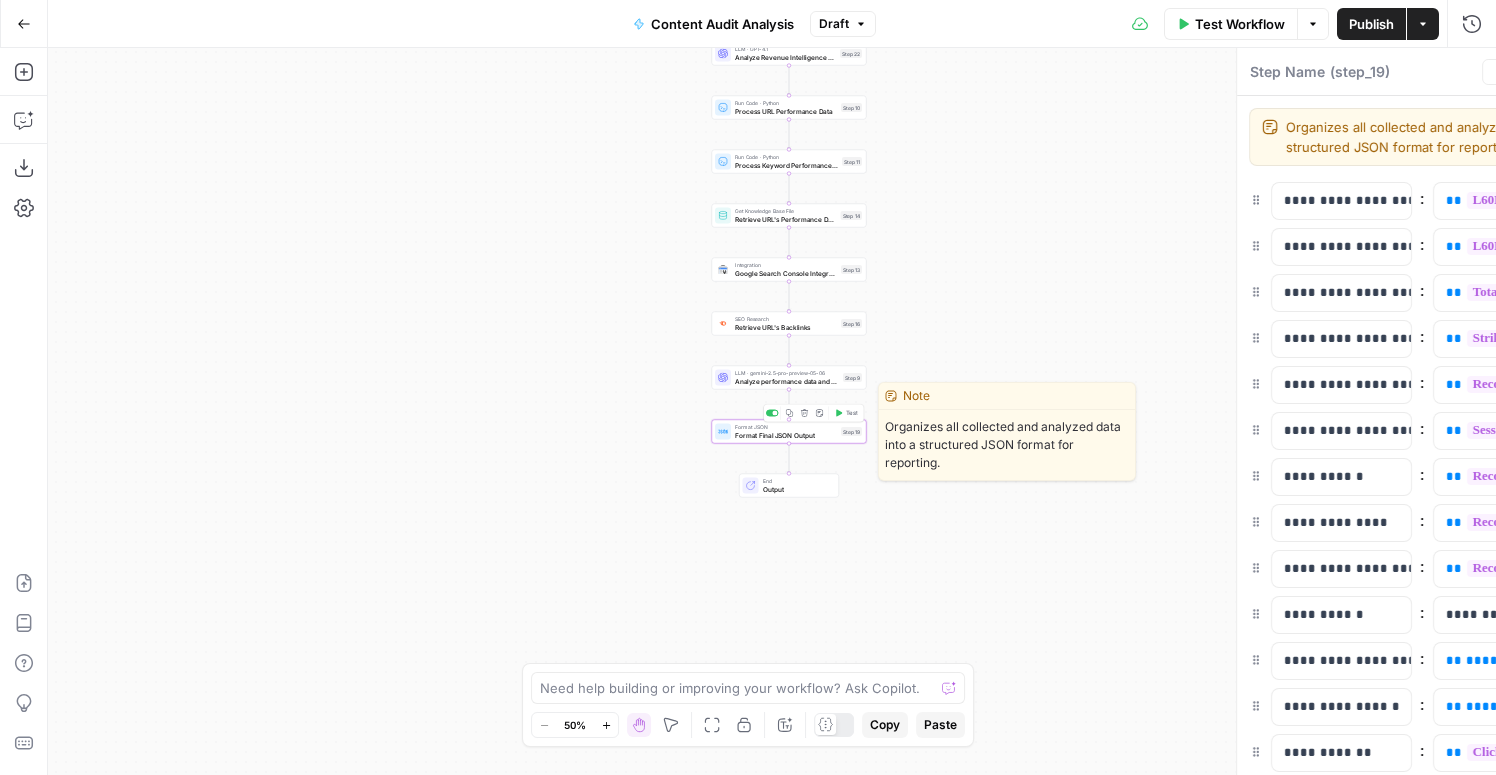 type on "Format Final JSON Output" 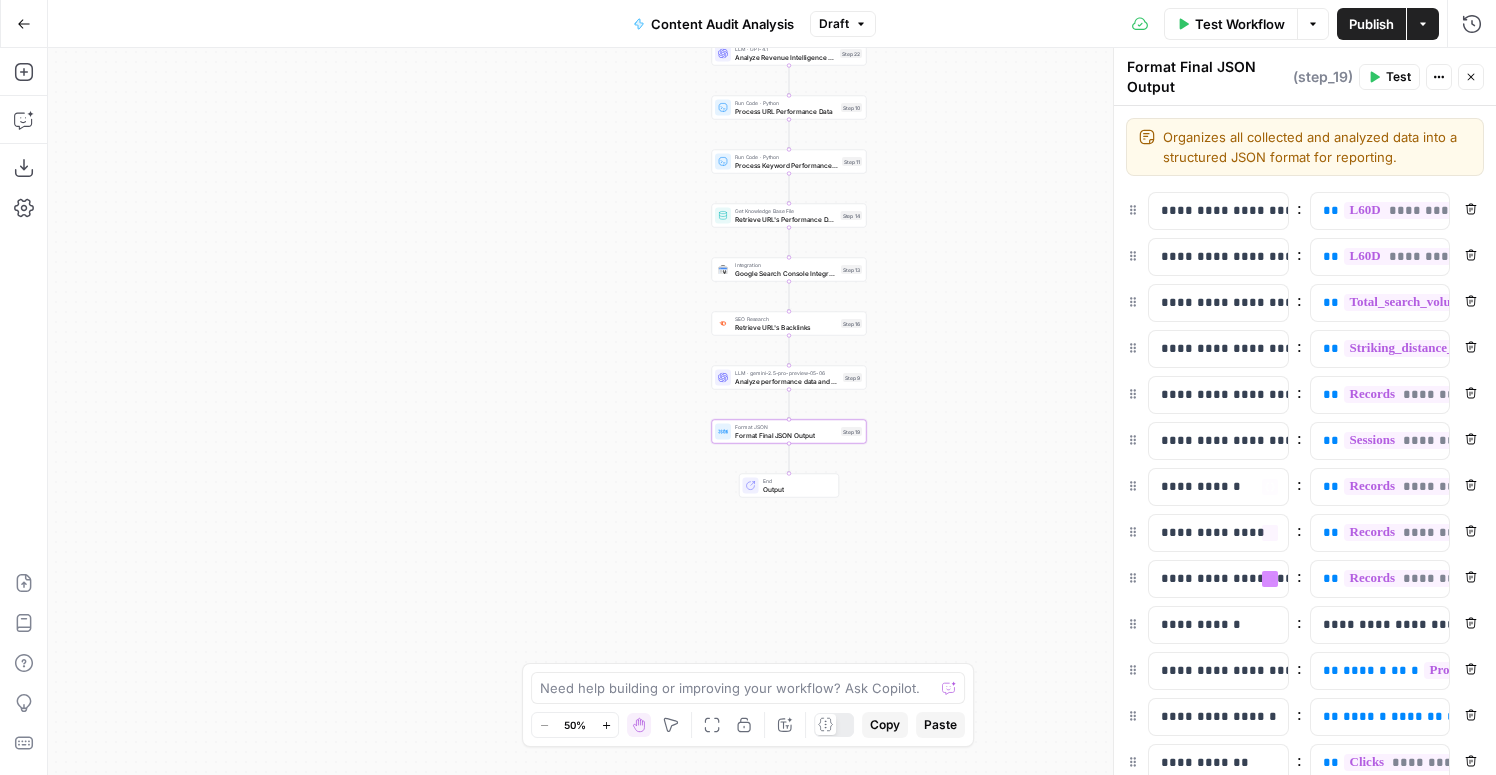 scroll, scrollTop: 529, scrollLeft: 0, axis: vertical 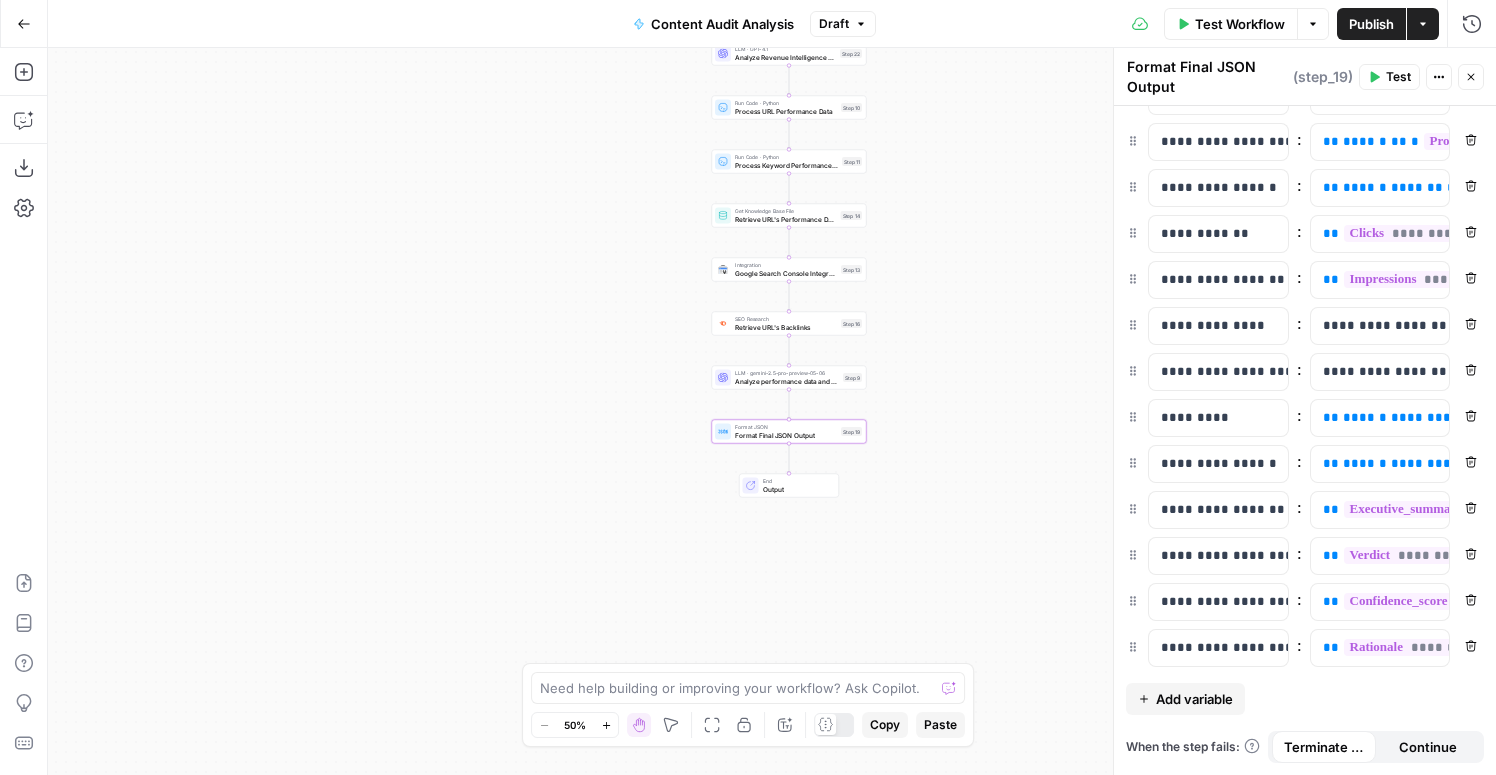 click on "Content Audit Analysis" at bounding box center [722, 24] 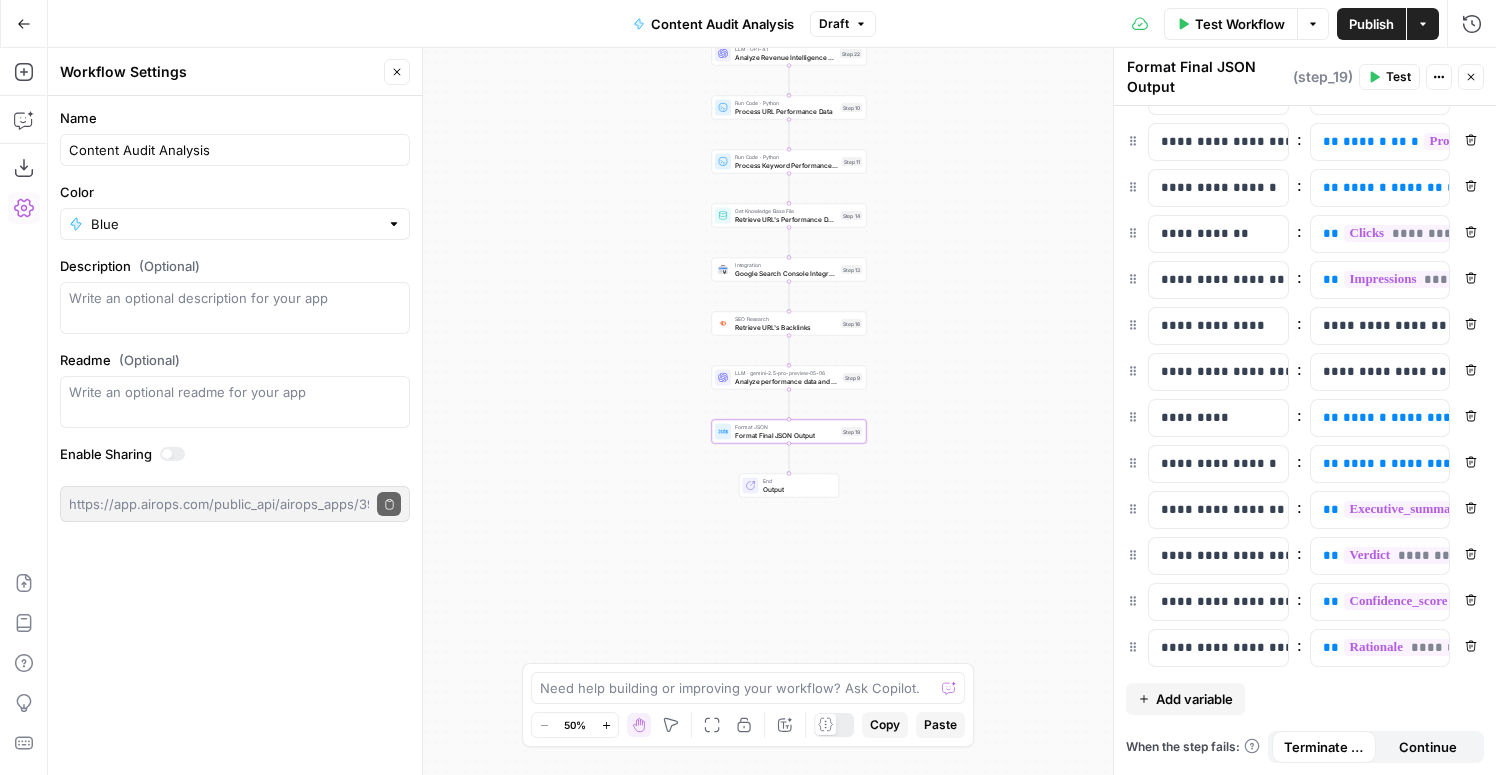 click on "Content Audit Analysis" at bounding box center [722, 24] 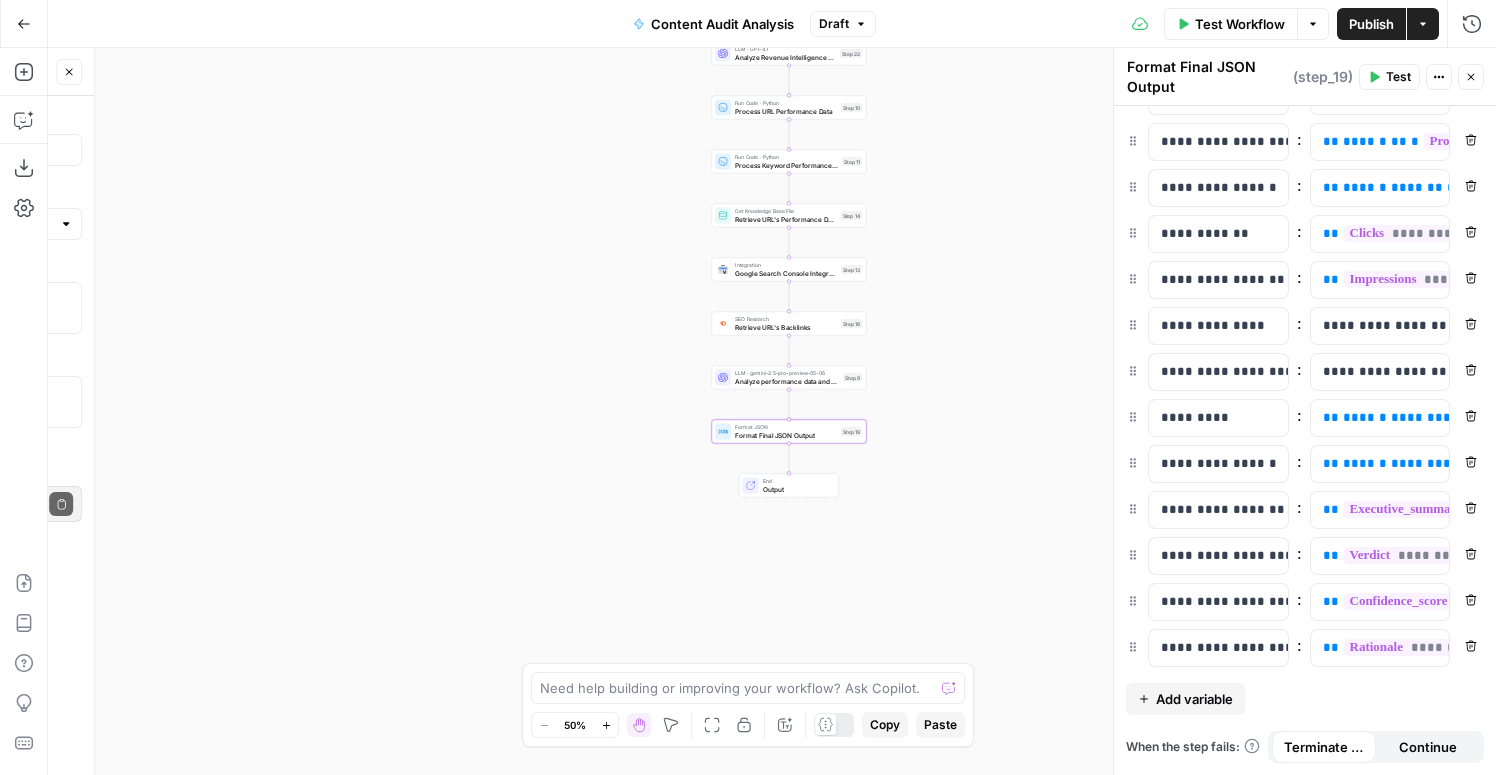 type 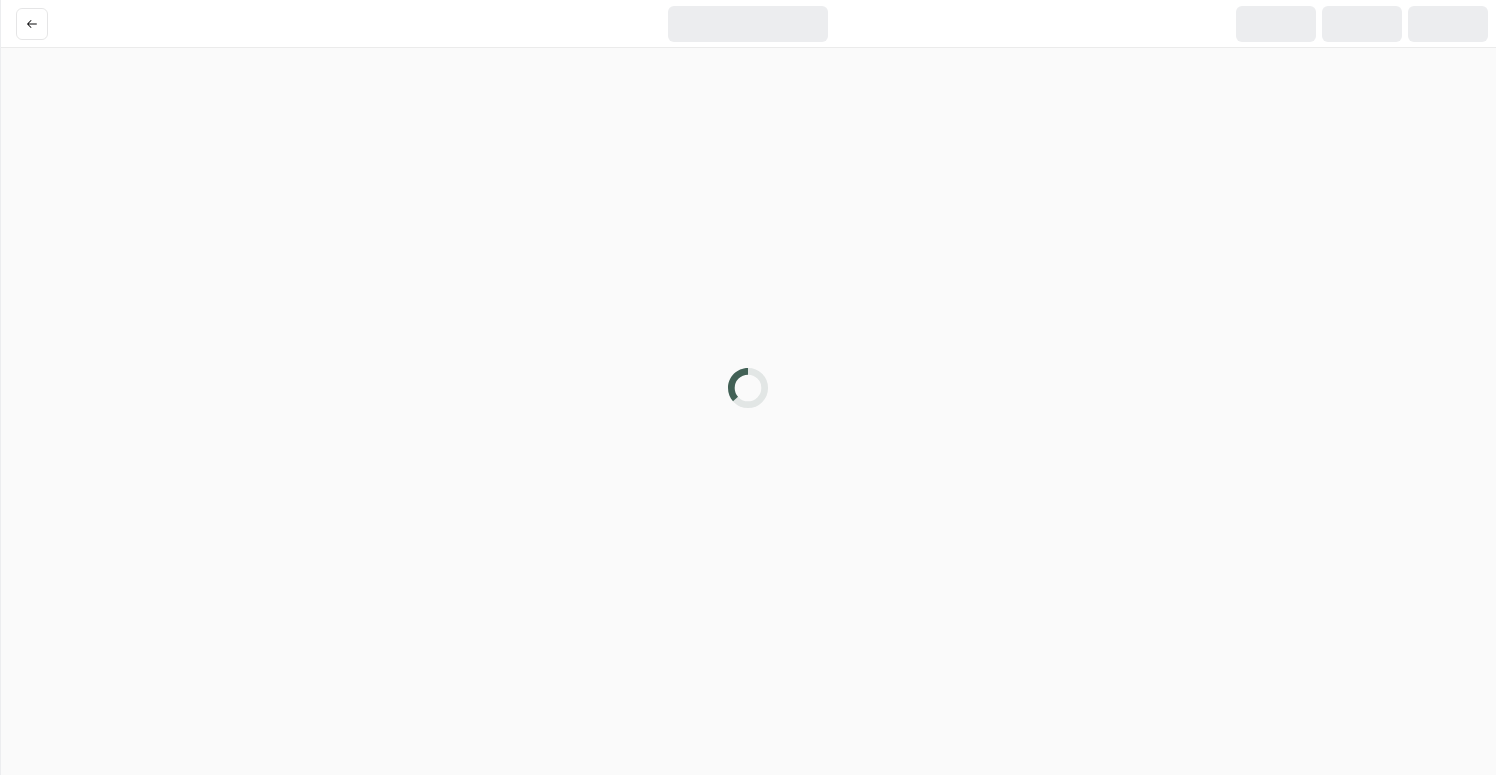 scroll, scrollTop: 0, scrollLeft: 0, axis: both 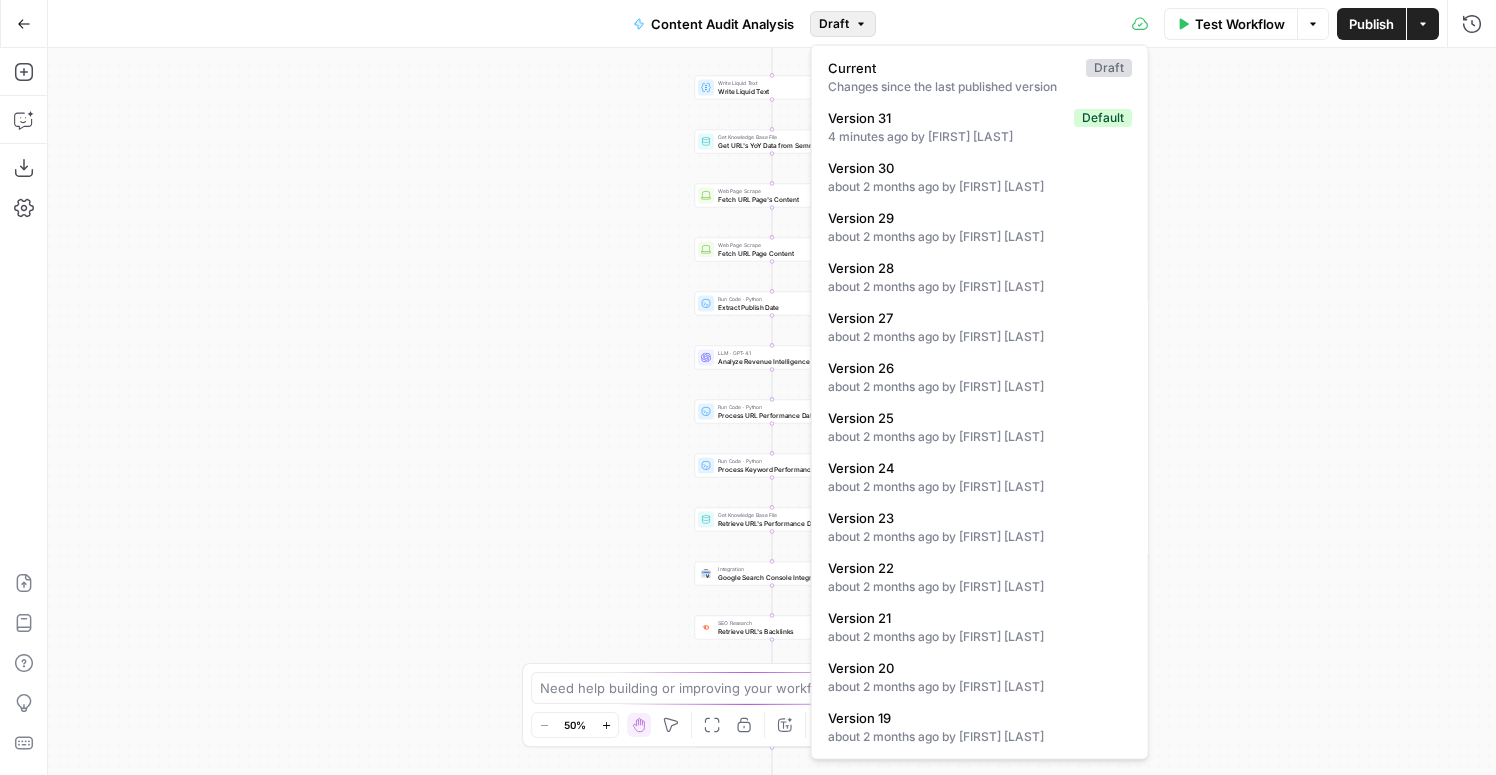 click on "Draft" at bounding box center (843, 24) 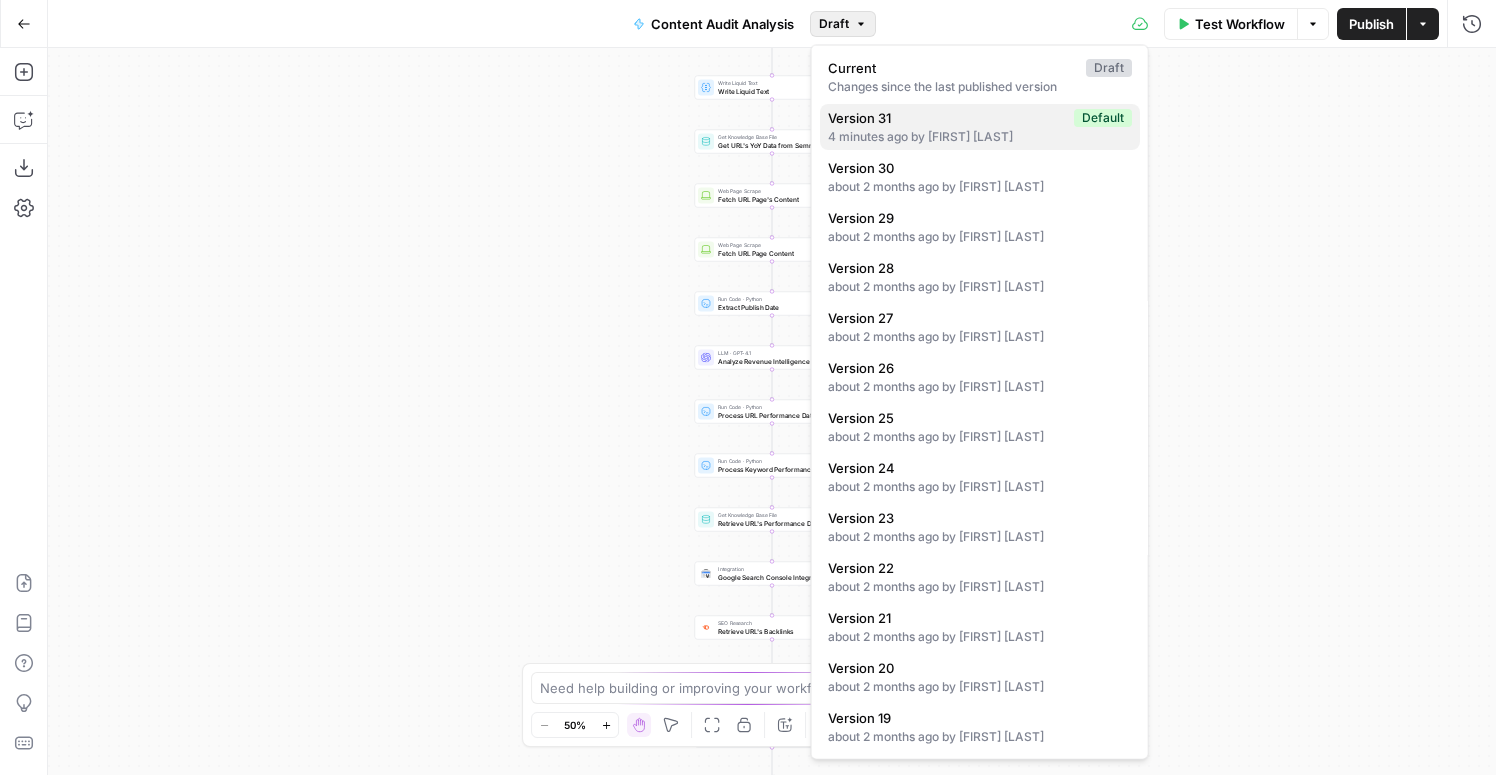 click on "4 minutes ago
by Ander Frischer" at bounding box center (980, 137) 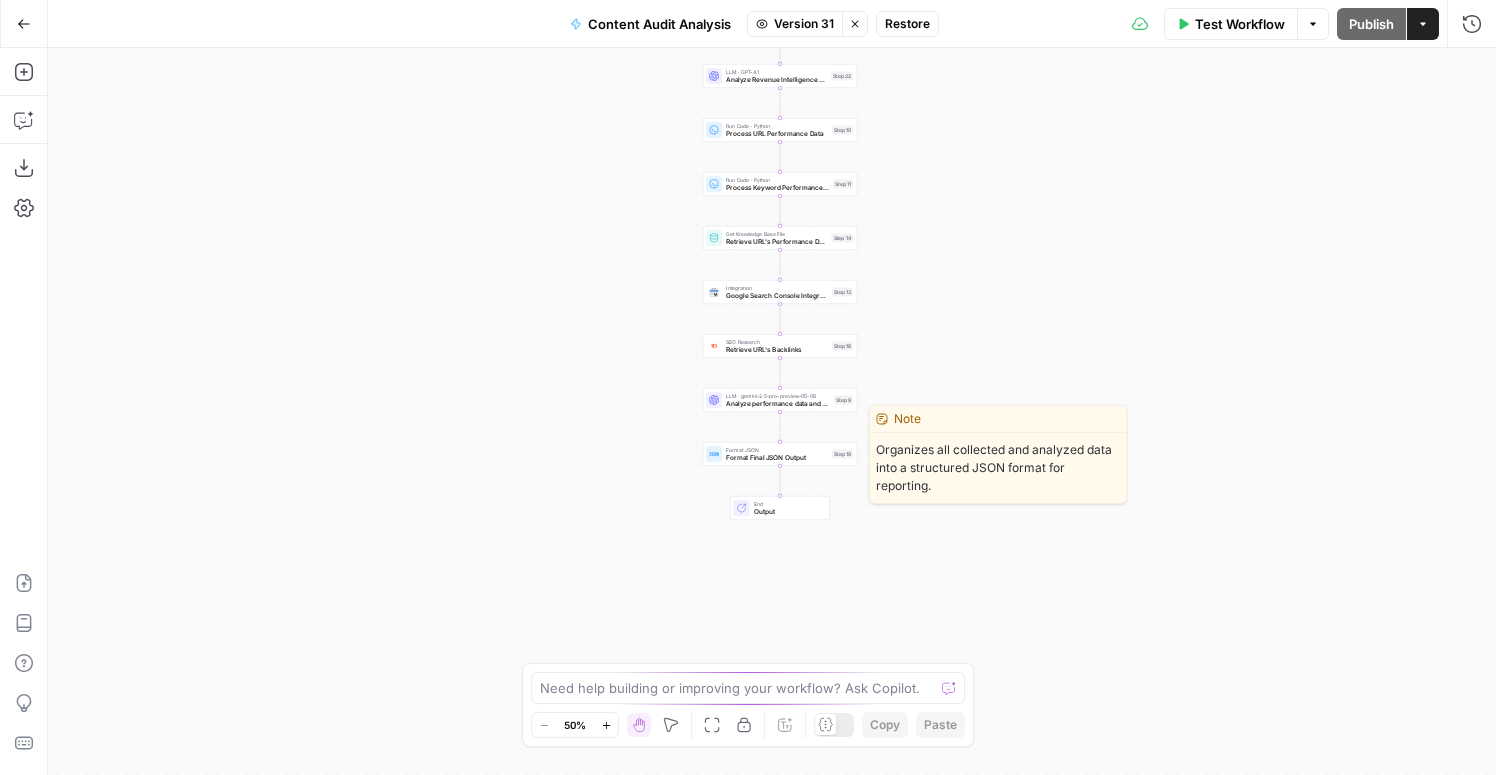 click on "Format Final JSON Output" at bounding box center [777, 458] 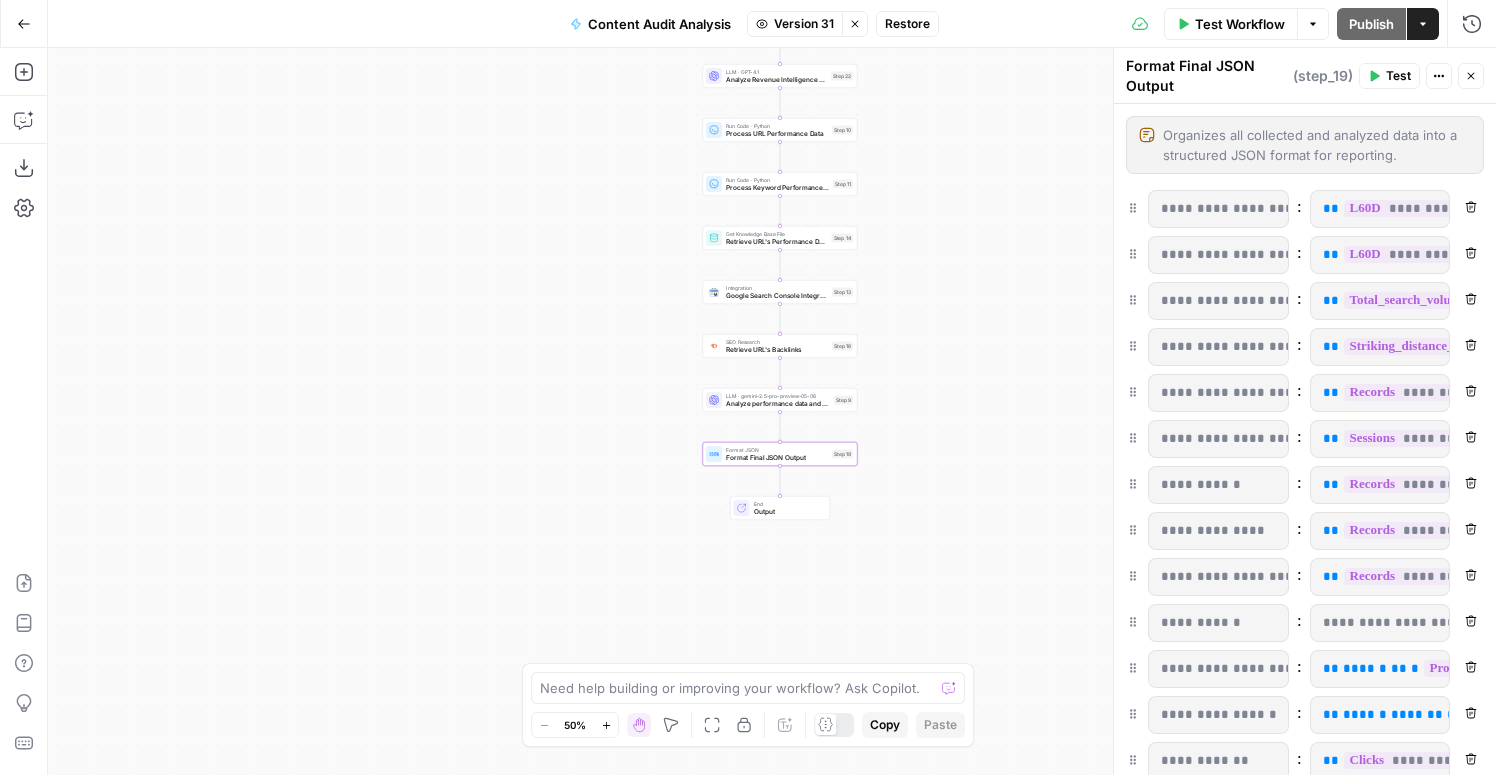 scroll, scrollTop: 527, scrollLeft: 0, axis: vertical 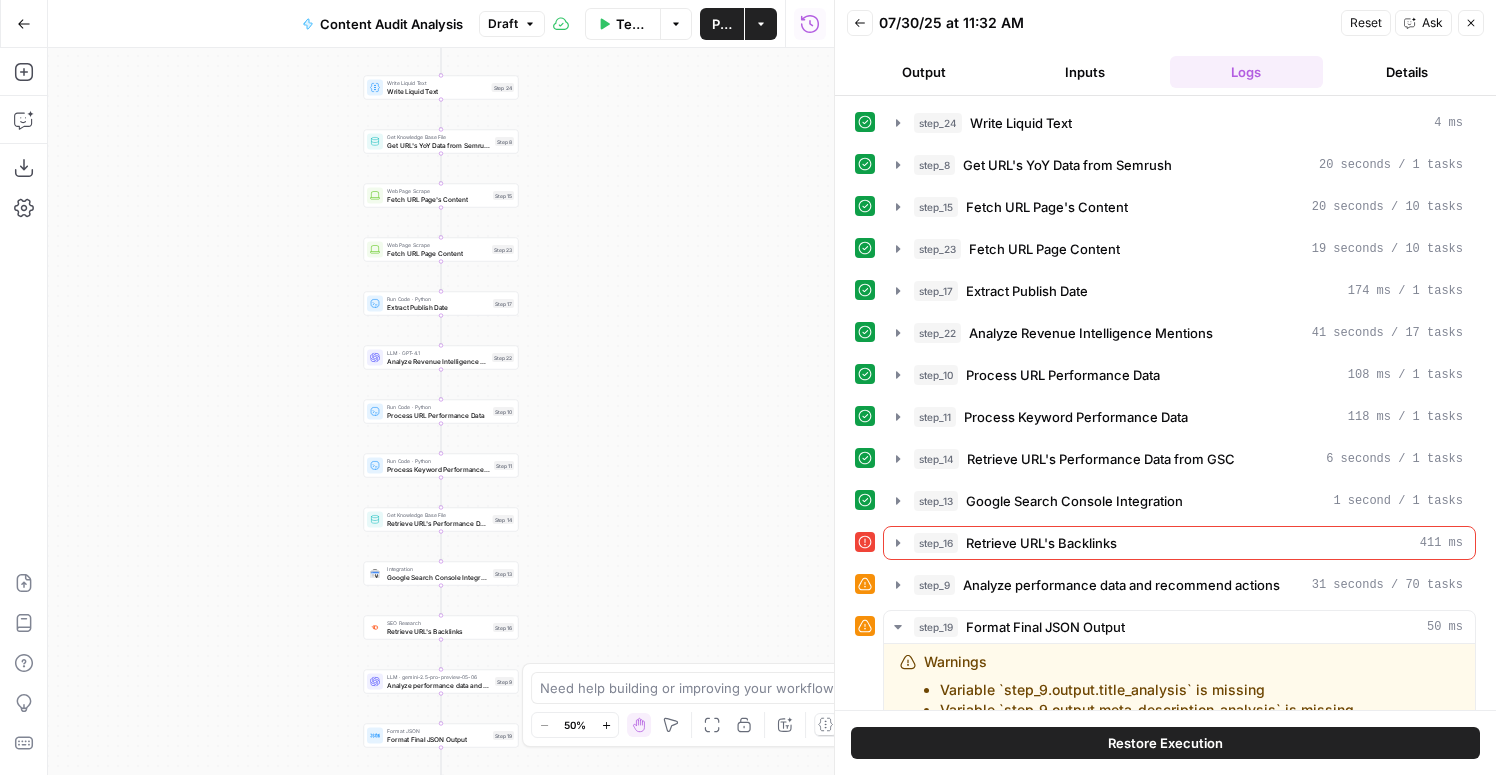 click 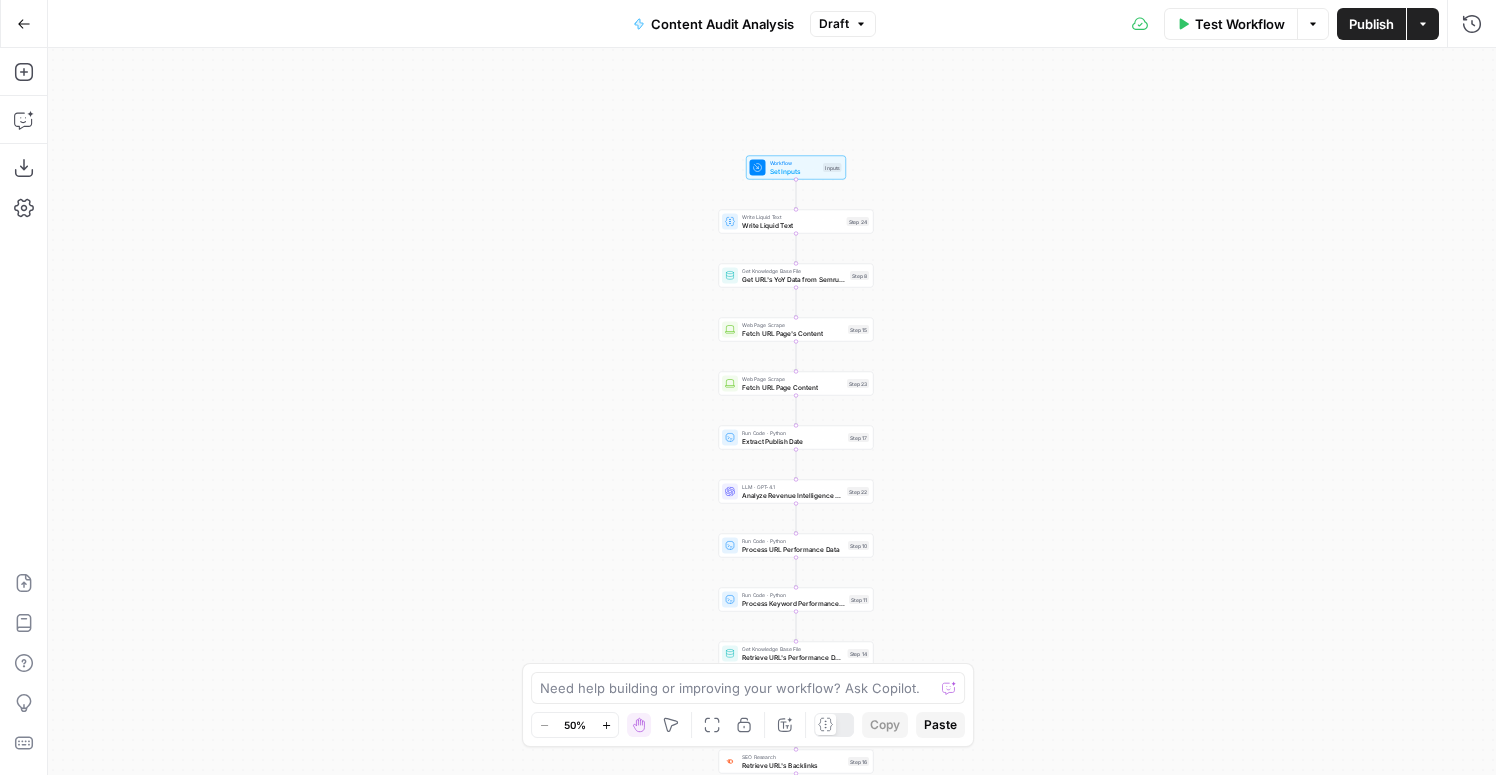 drag, startPoint x: 610, startPoint y: 190, endPoint x: 969, endPoint y: 323, distance: 382.8446 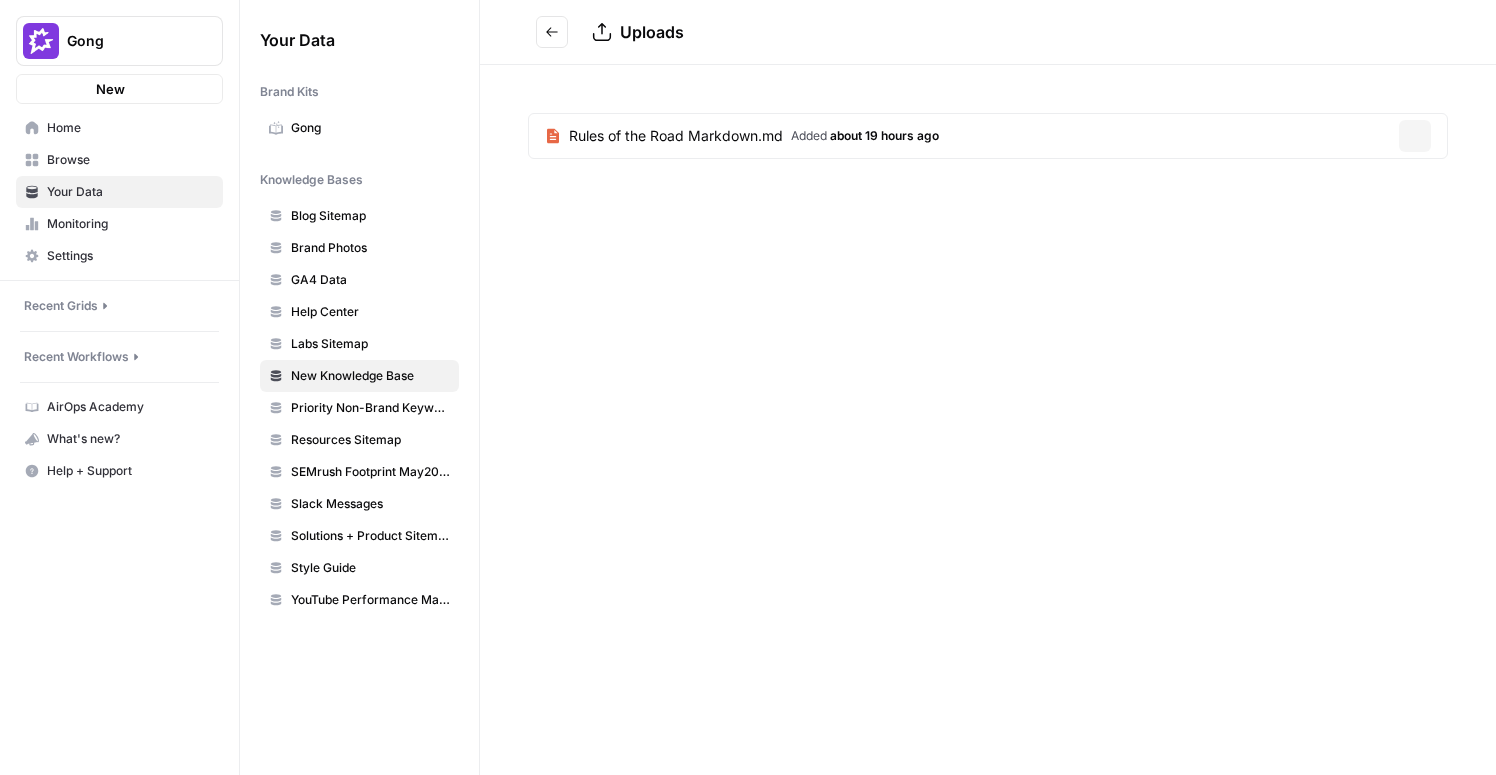 scroll, scrollTop: 0, scrollLeft: 0, axis: both 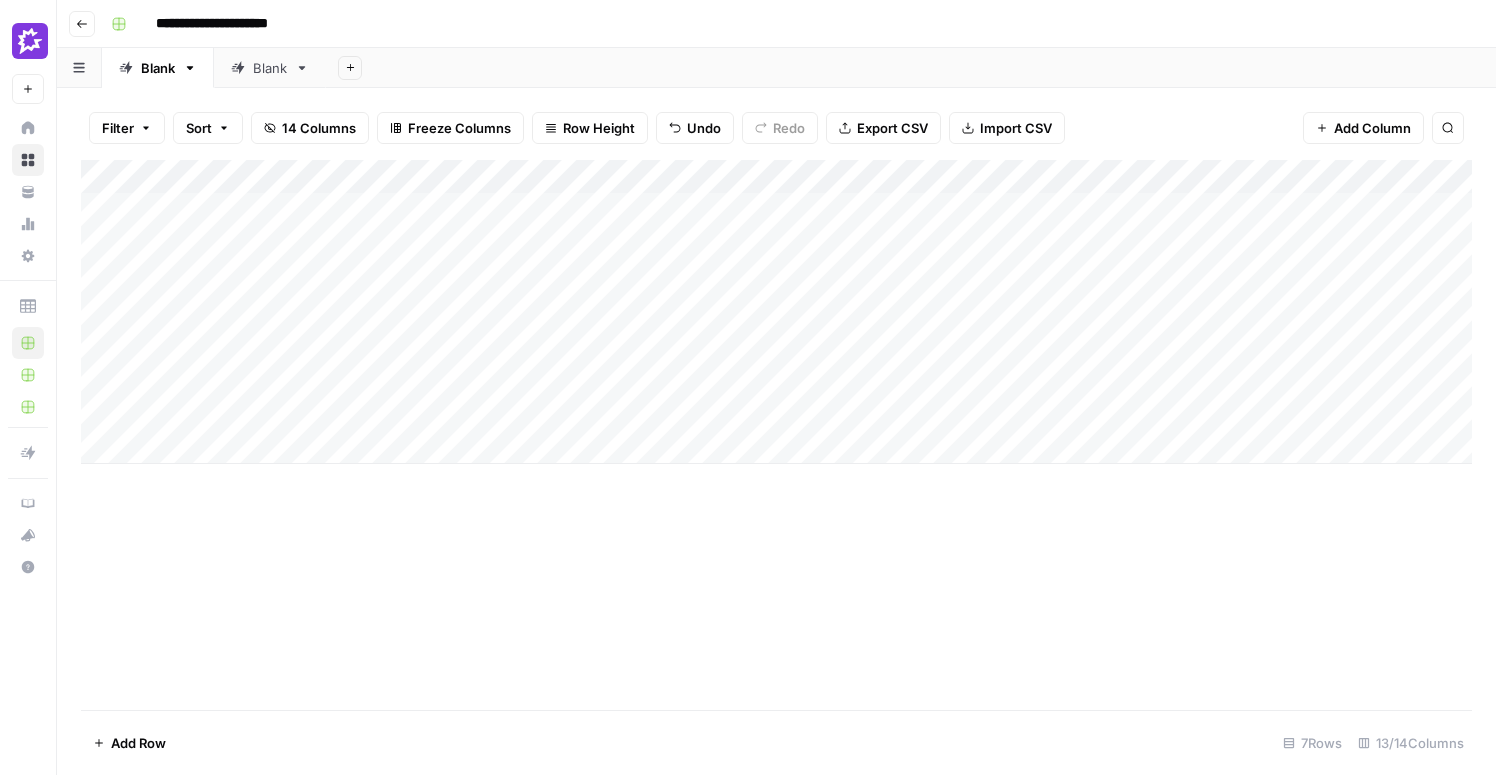 click on "Add Column" at bounding box center [776, 435] 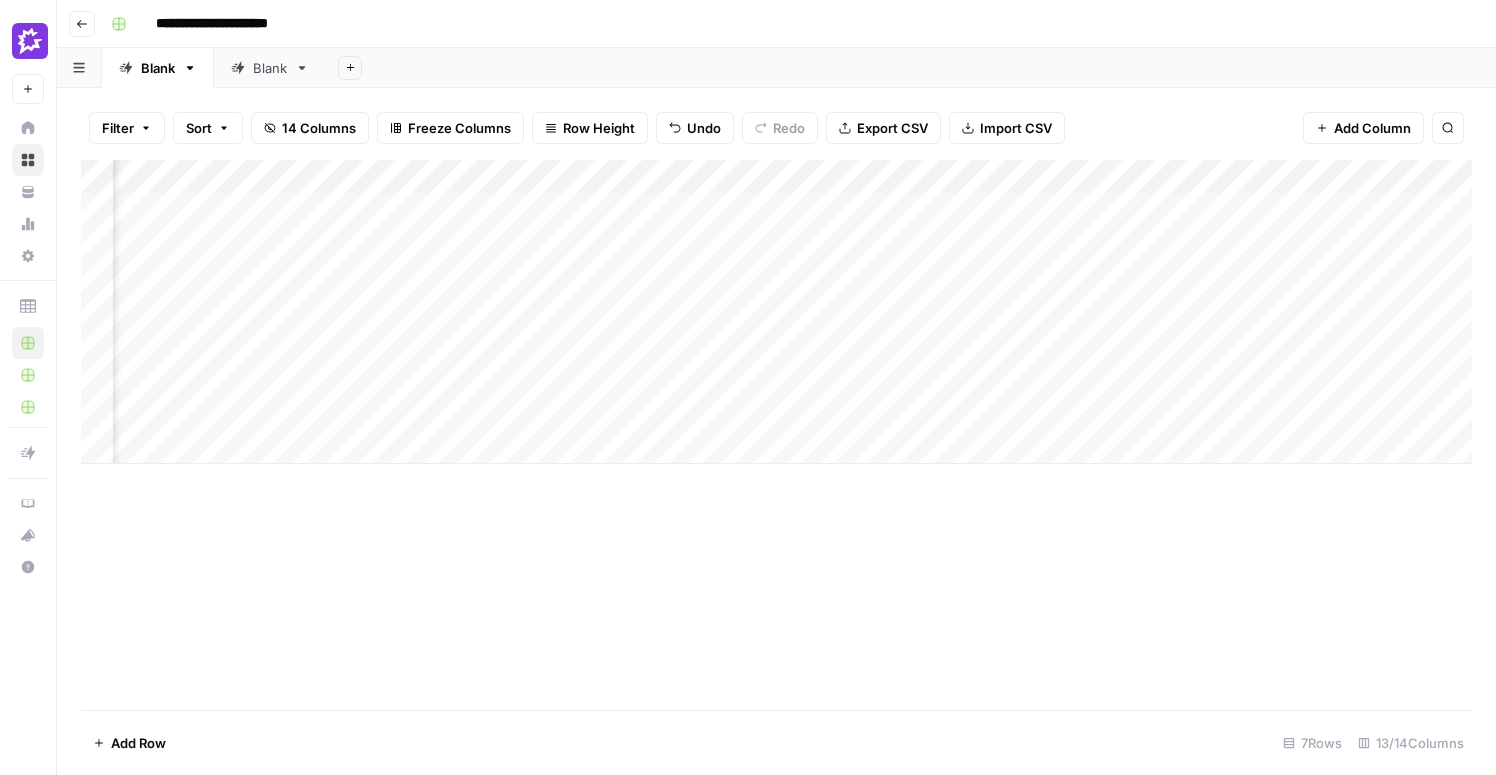 scroll, scrollTop: 0, scrollLeft: 602, axis: horizontal 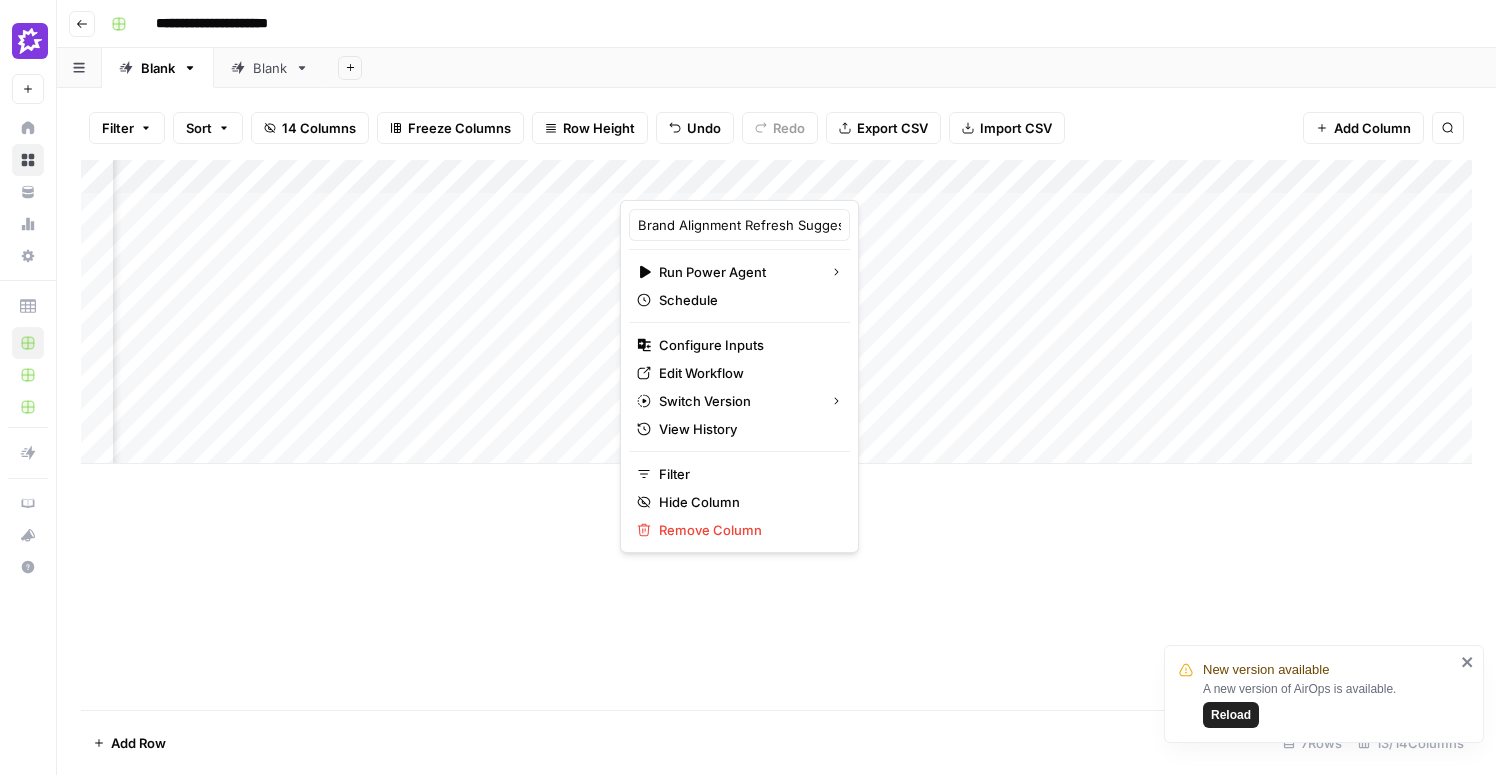 click on "Add Sheet" at bounding box center [911, 68] 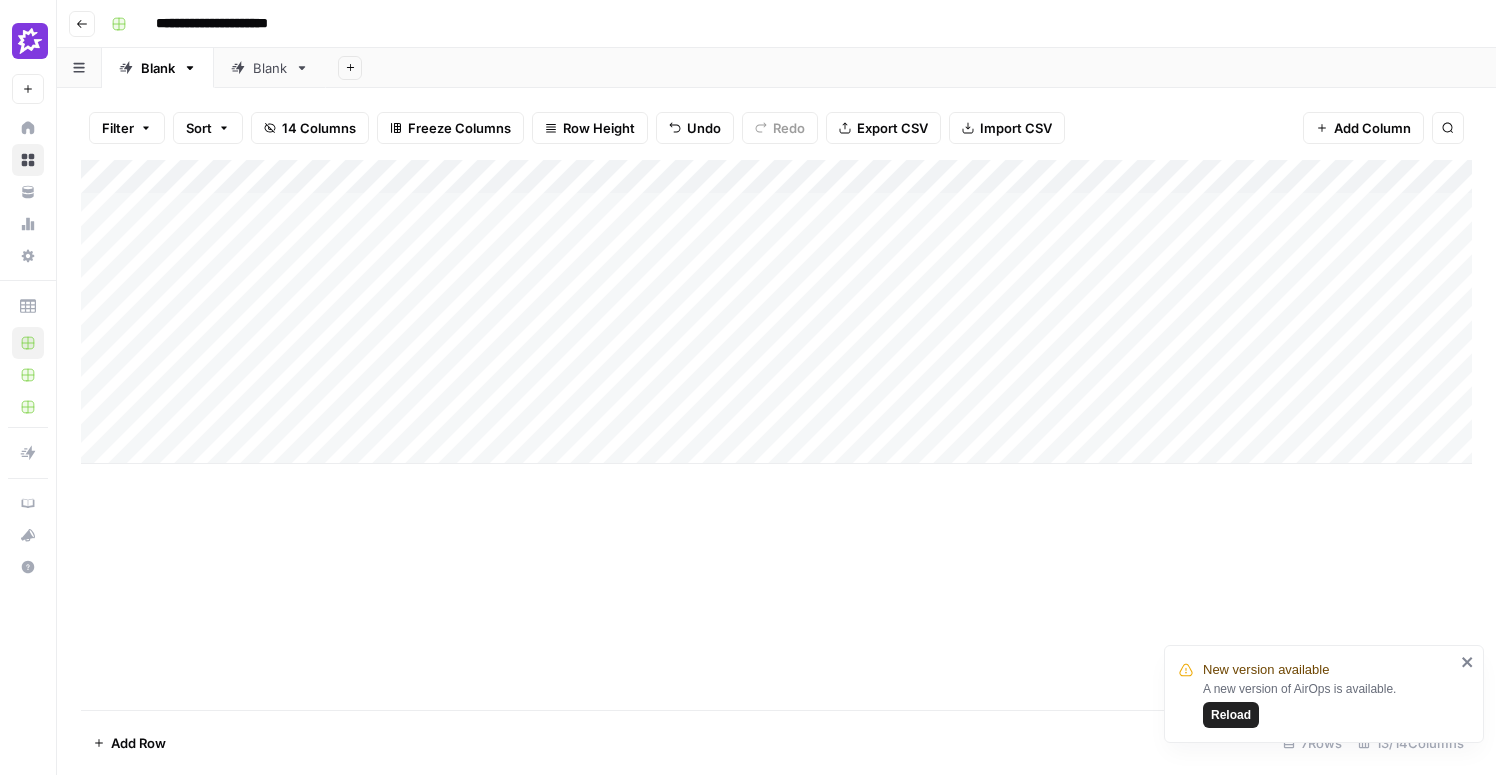 scroll, scrollTop: 0, scrollLeft: 0, axis: both 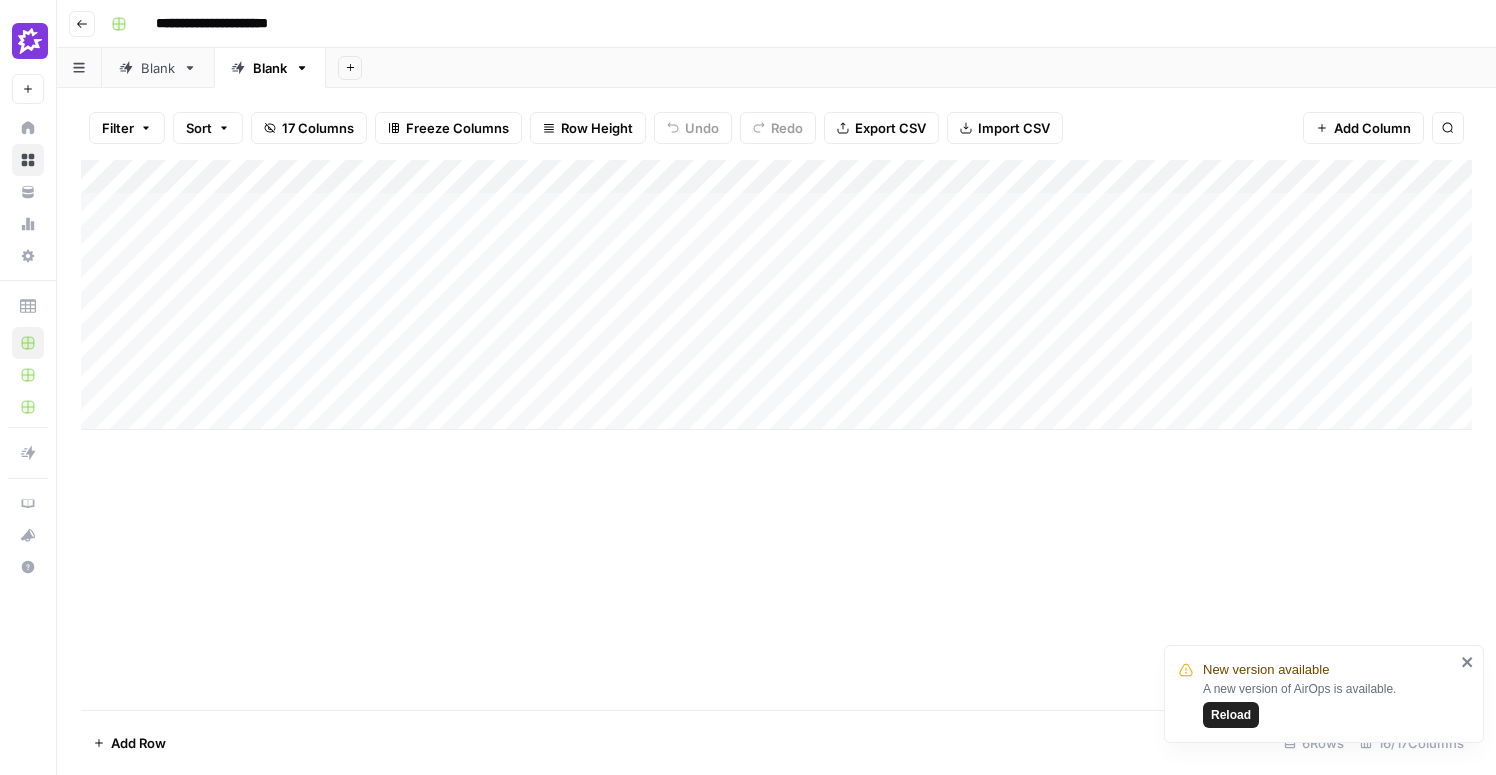 click 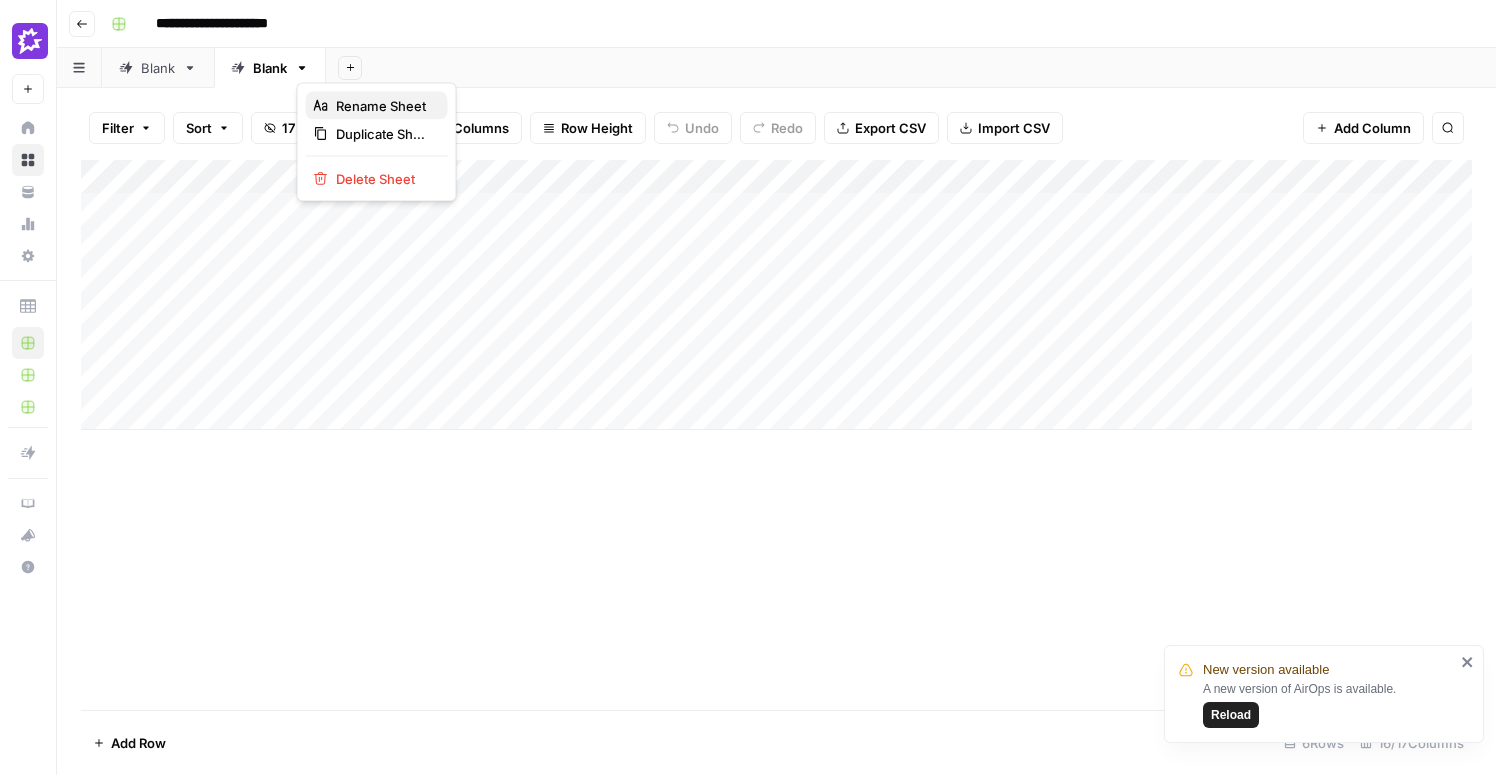 click on "Rename Sheet" at bounding box center [384, 106] 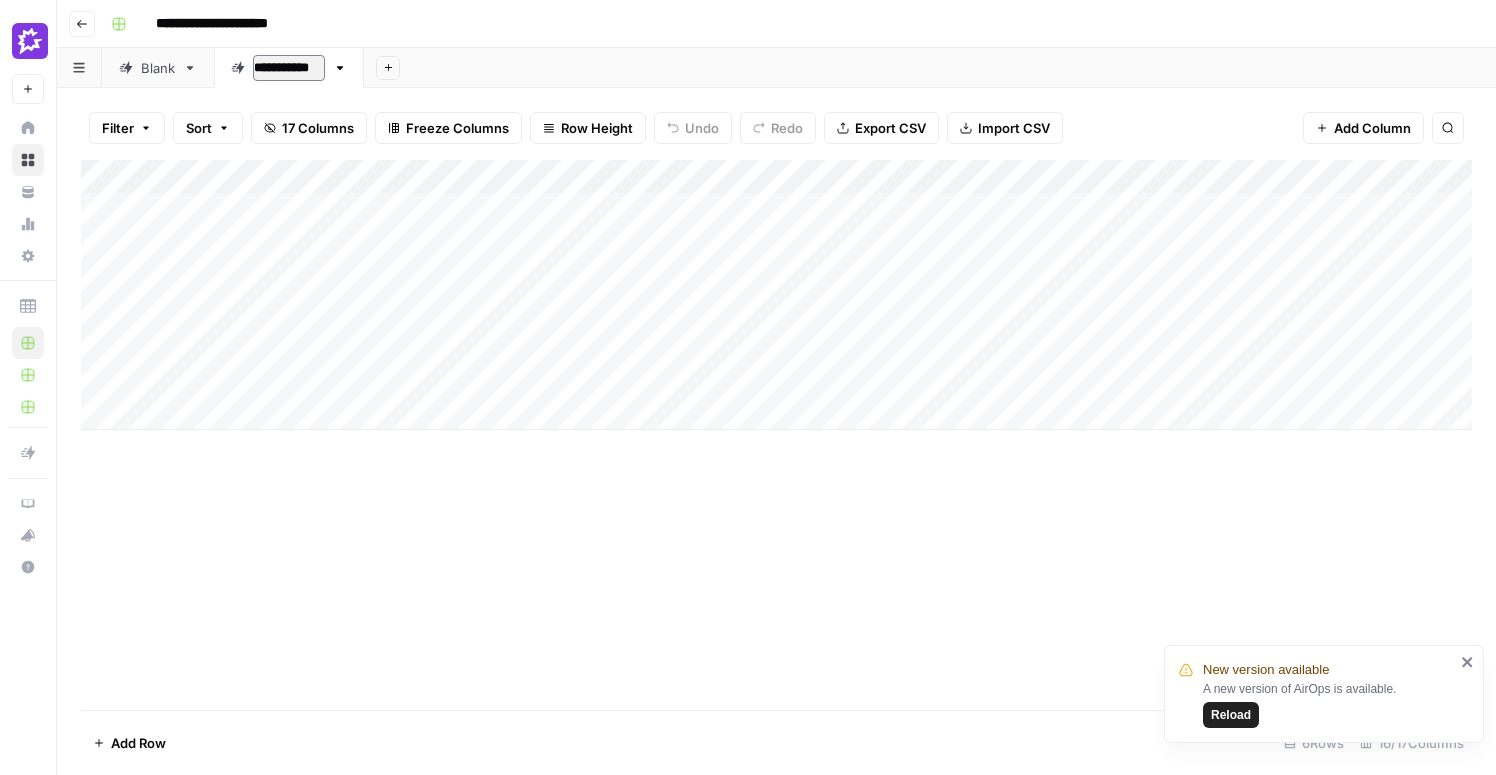 type on "**********" 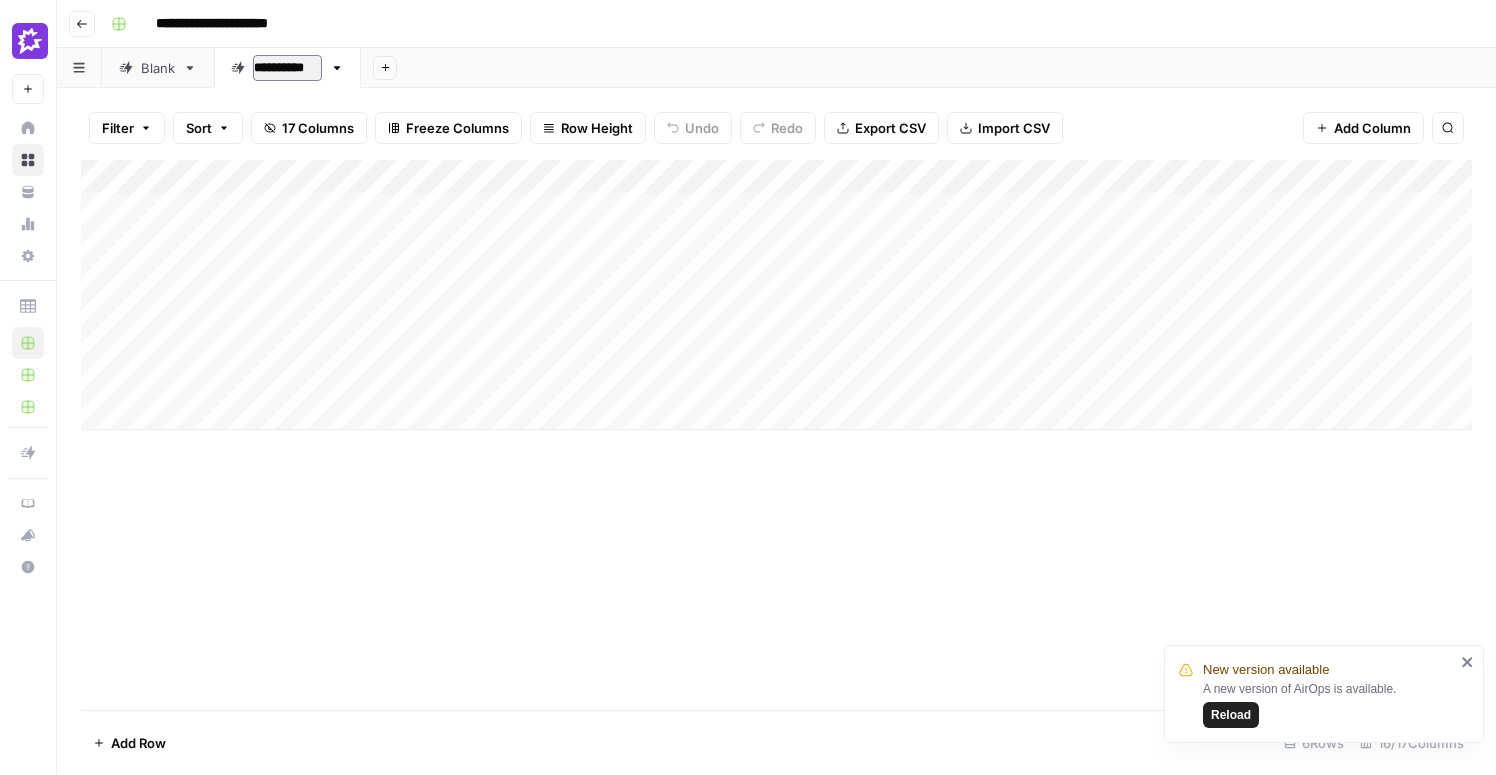 click 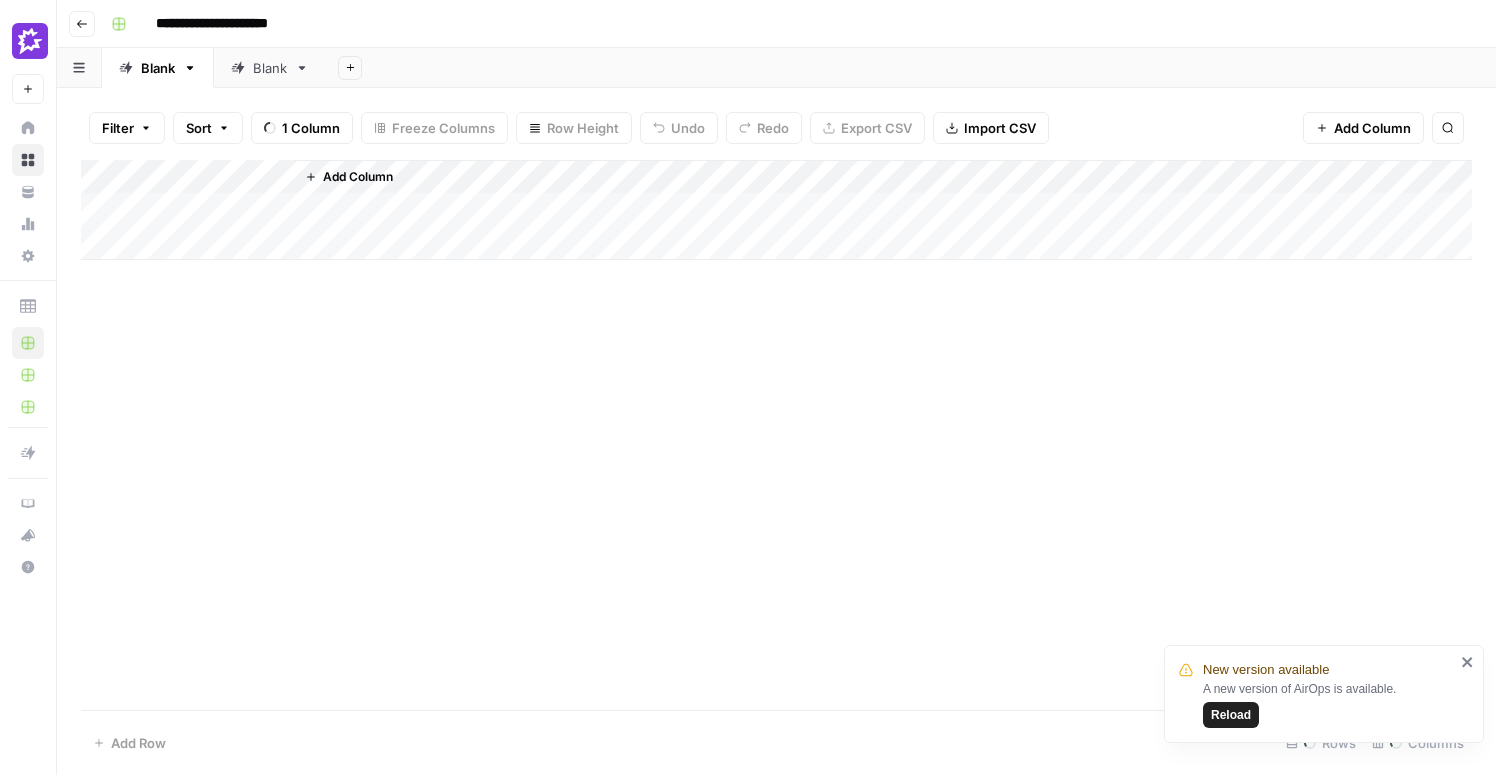 click 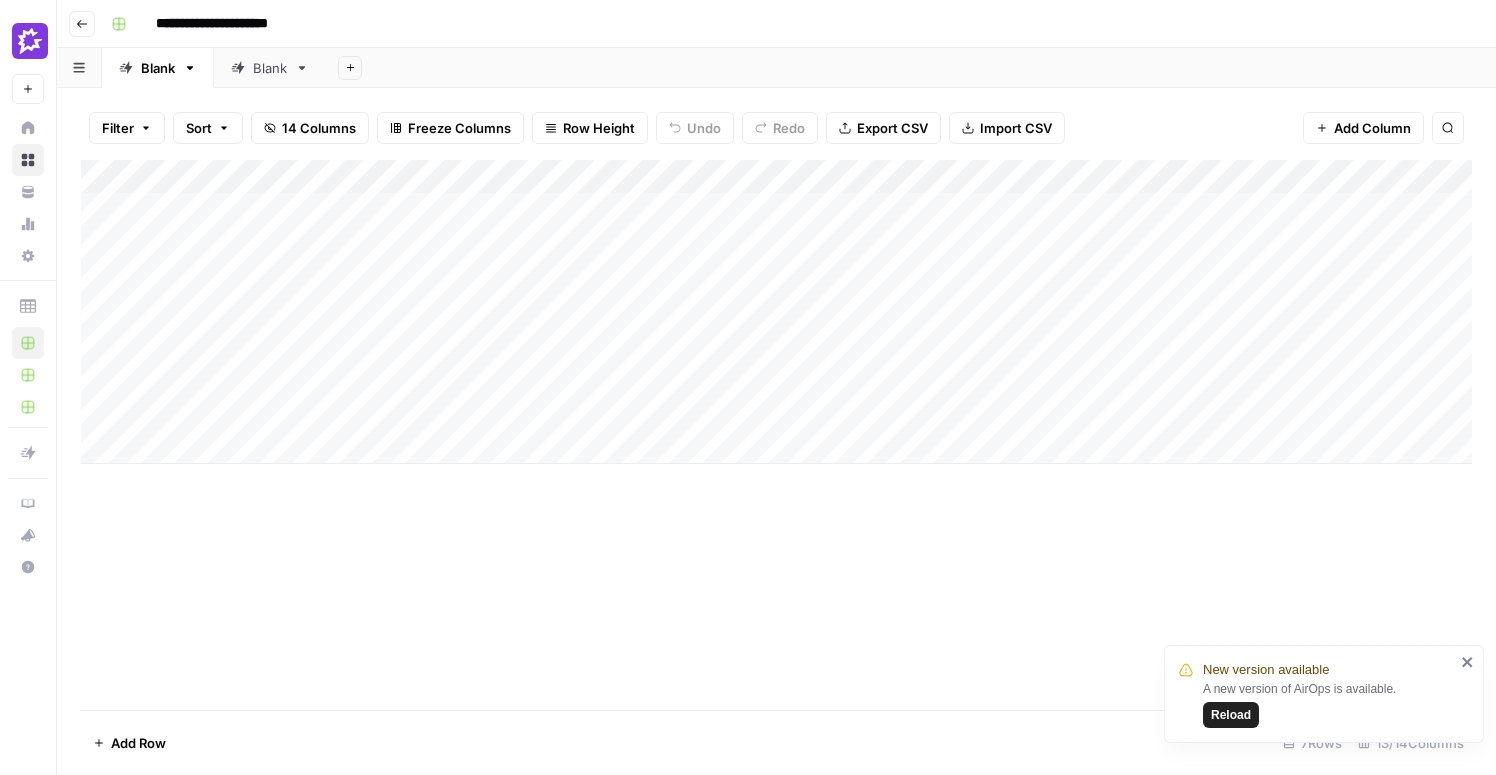 click on "Blank" at bounding box center [270, 68] 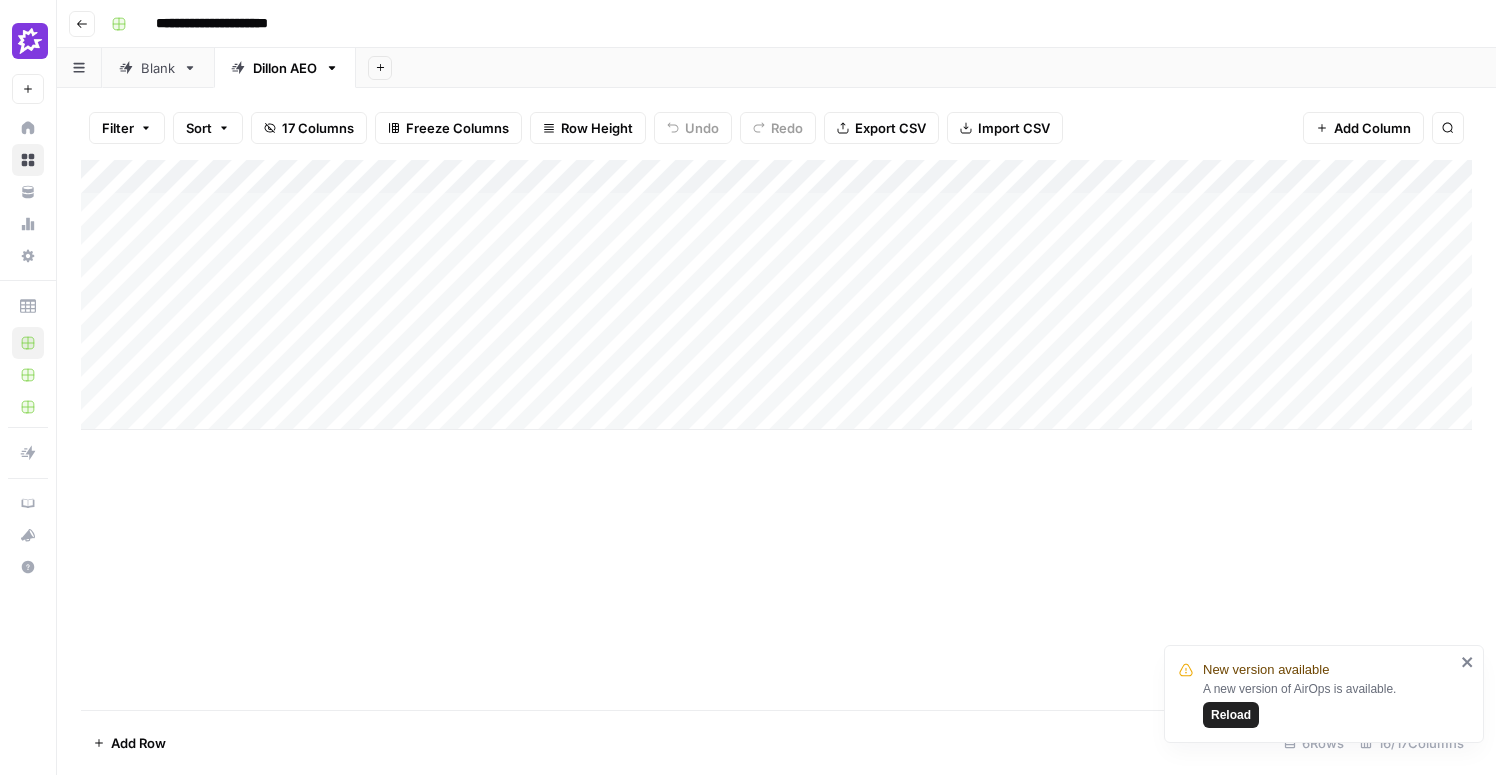 click on "Blank" at bounding box center [158, 68] 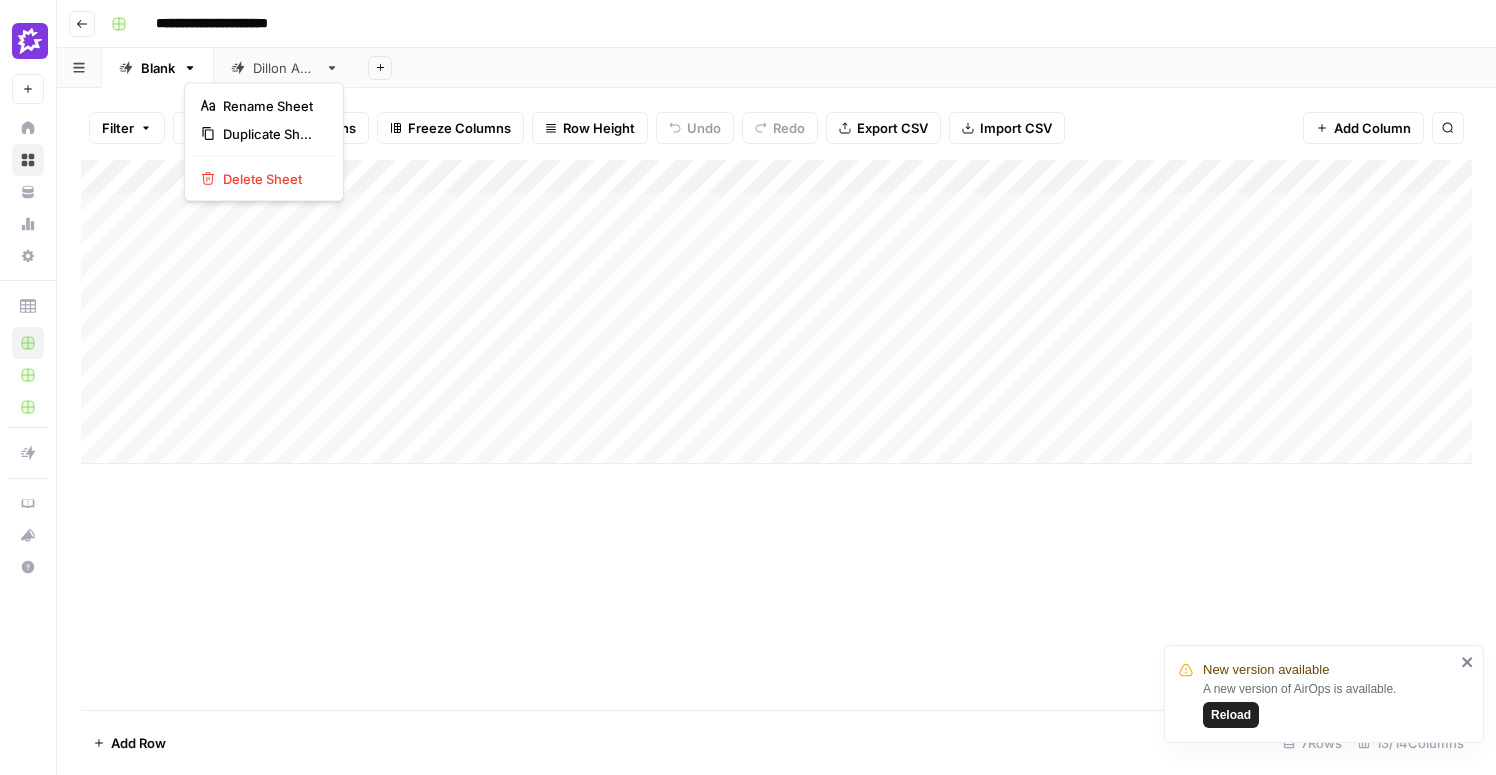 click 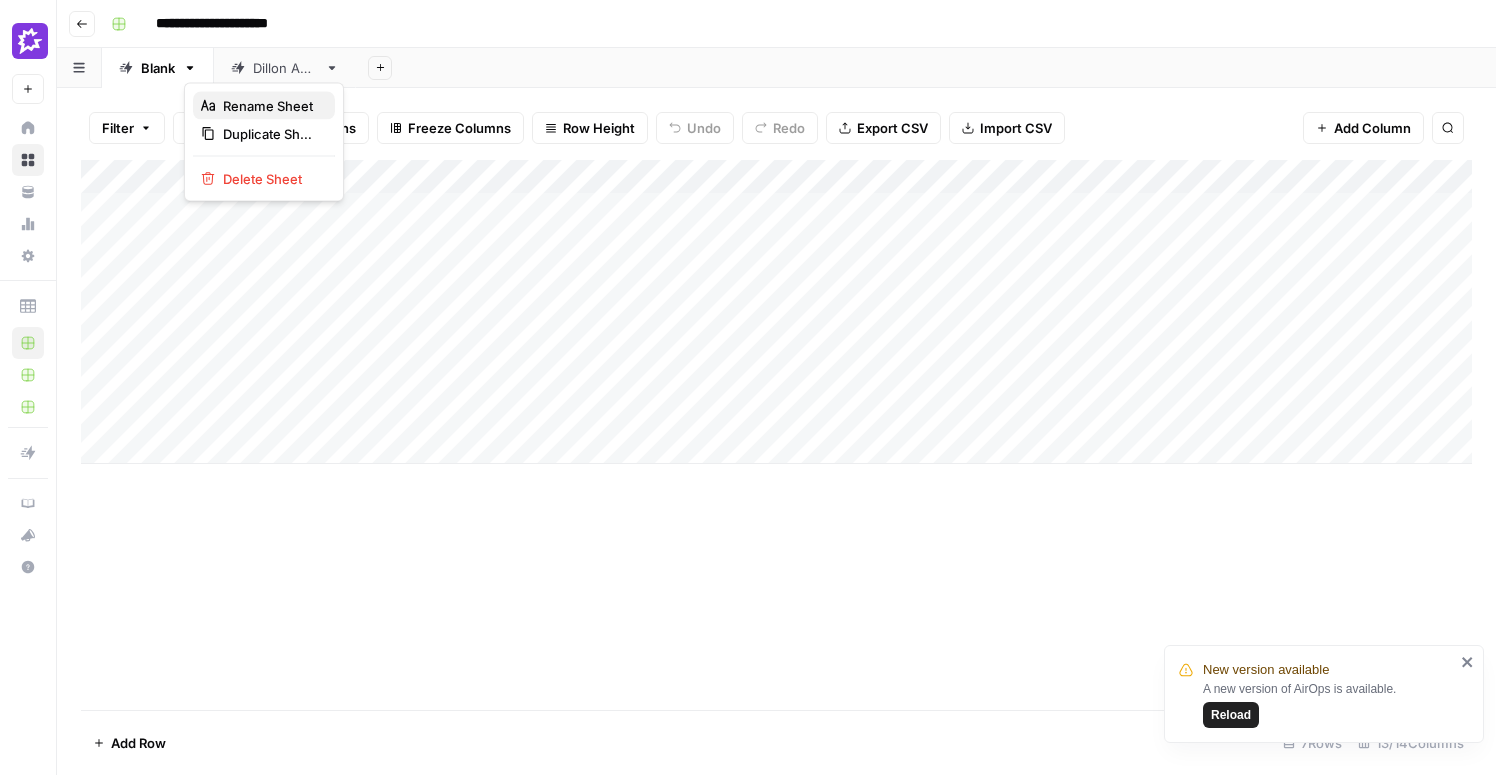click on "Rename Sheet" at bounding box center (271, 106) 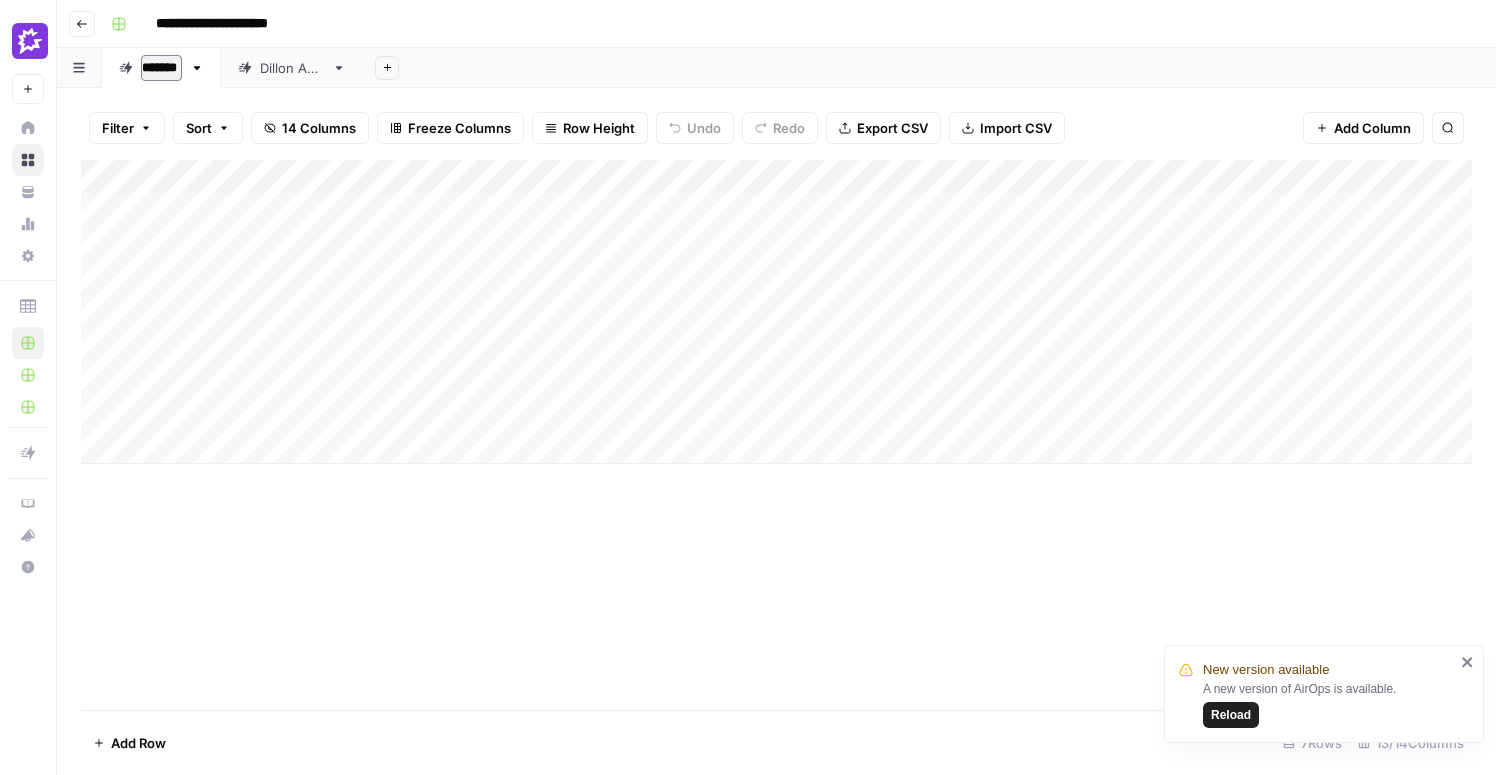 type on "********" 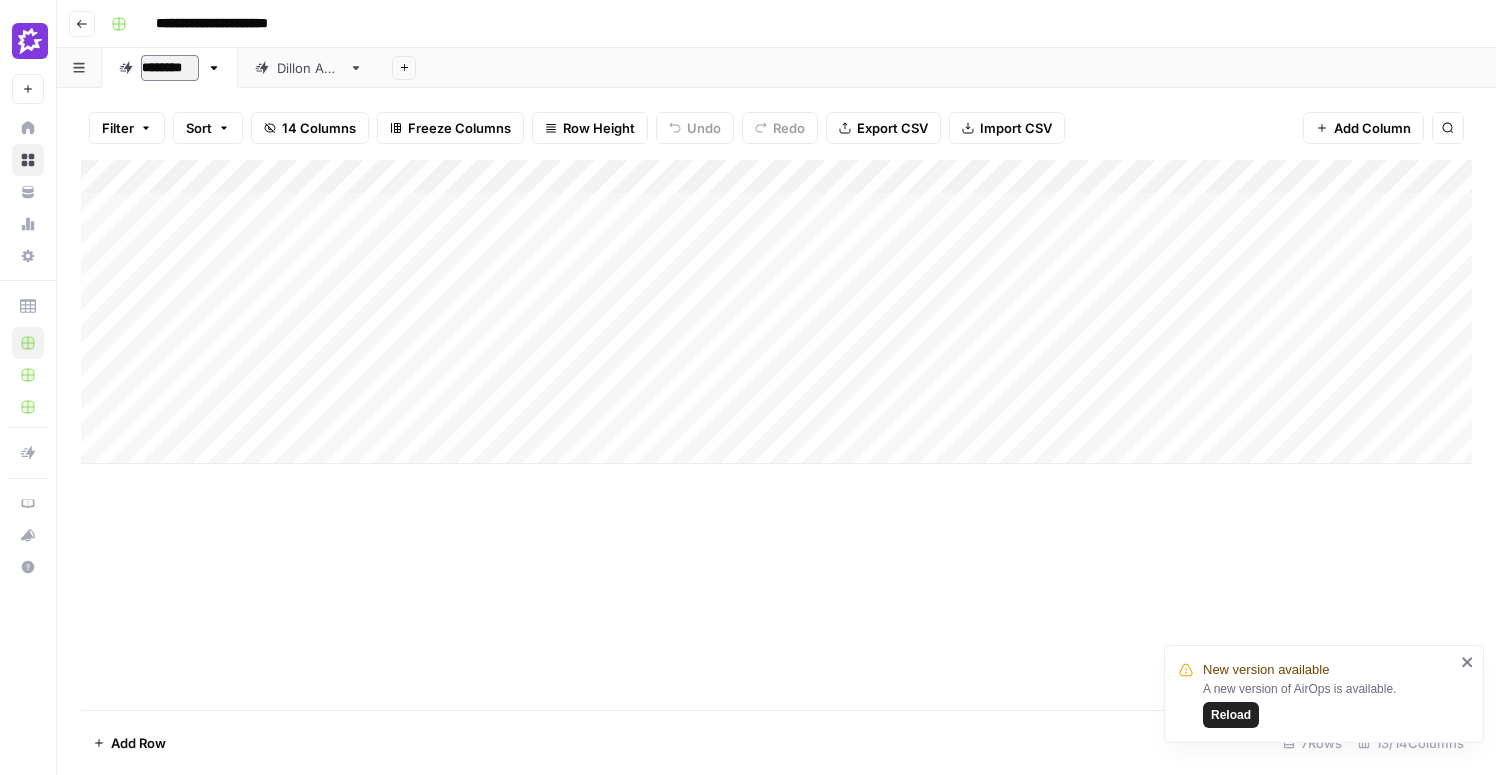 click on "Add Sheet" at bounding box center (938, 68) 